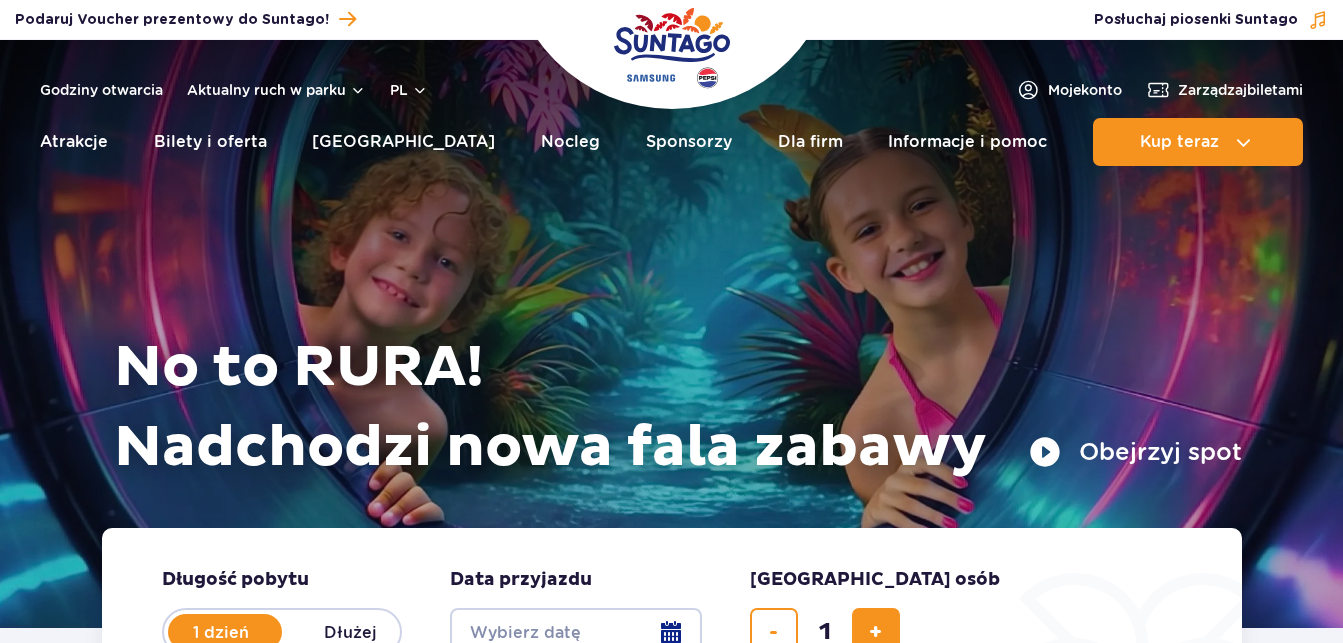 scroll, scrollTop: 0, scrollLeft: 0, axis: both 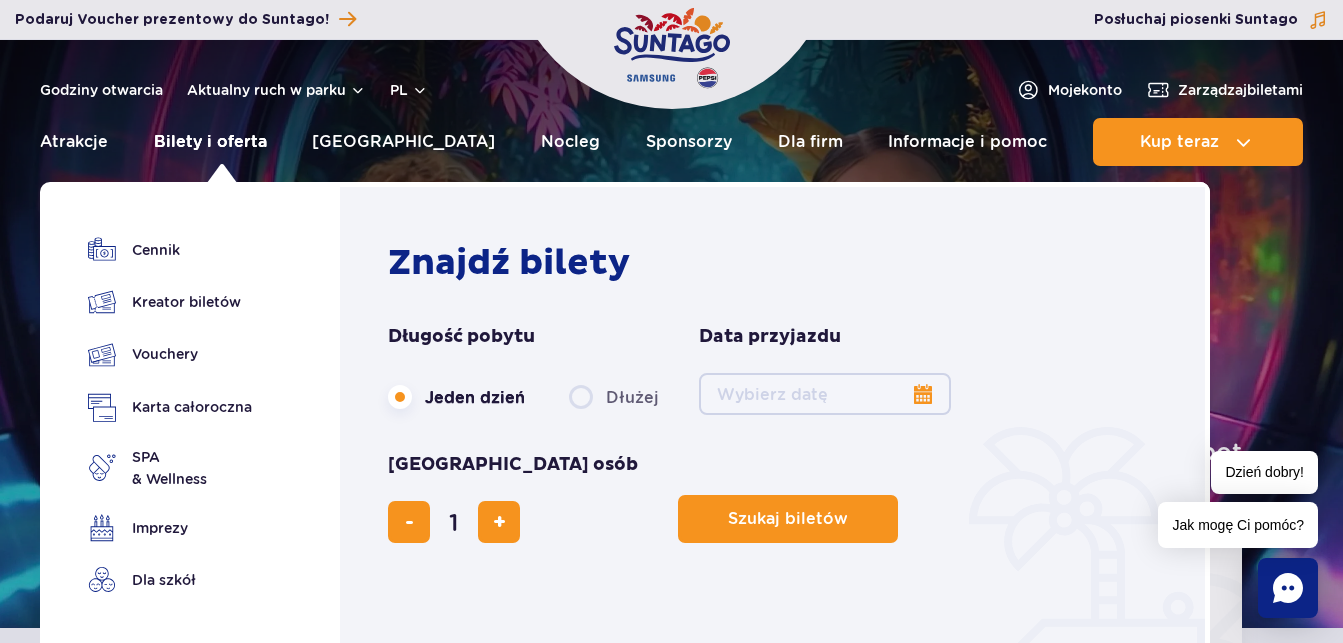 click on "Bilety i oferta" at bounding box center [210, 142] 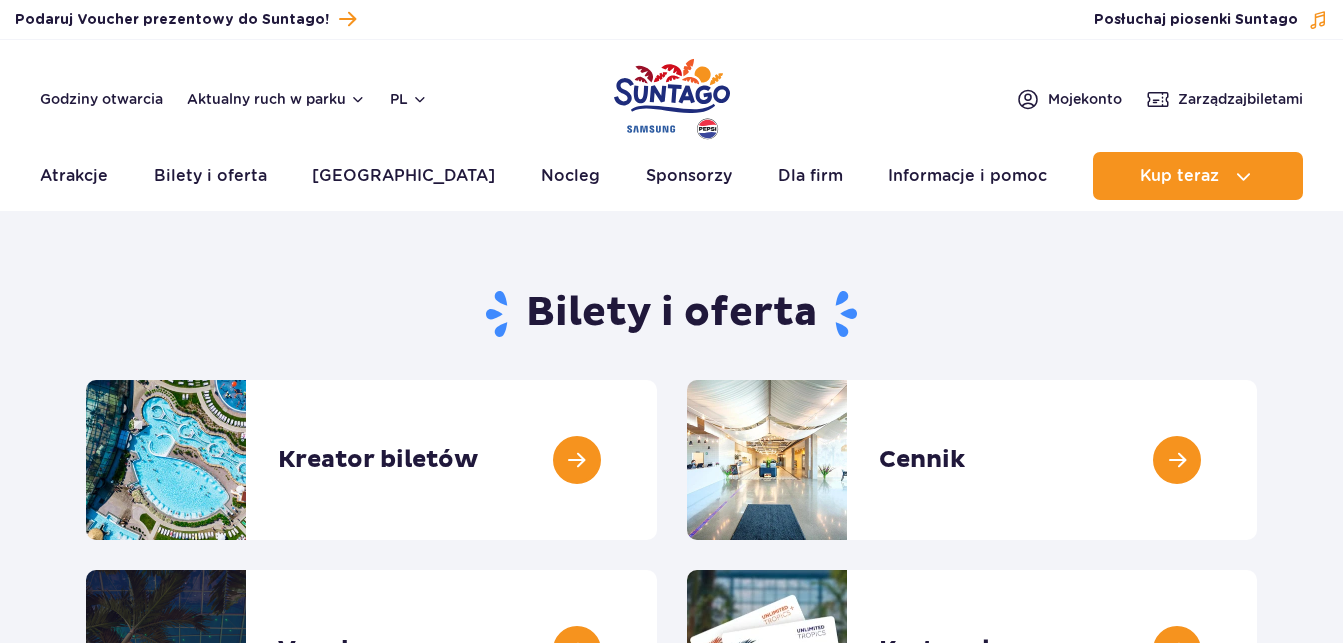 scroll, scrollTop: 0, scrollLeft: 0, axis: both 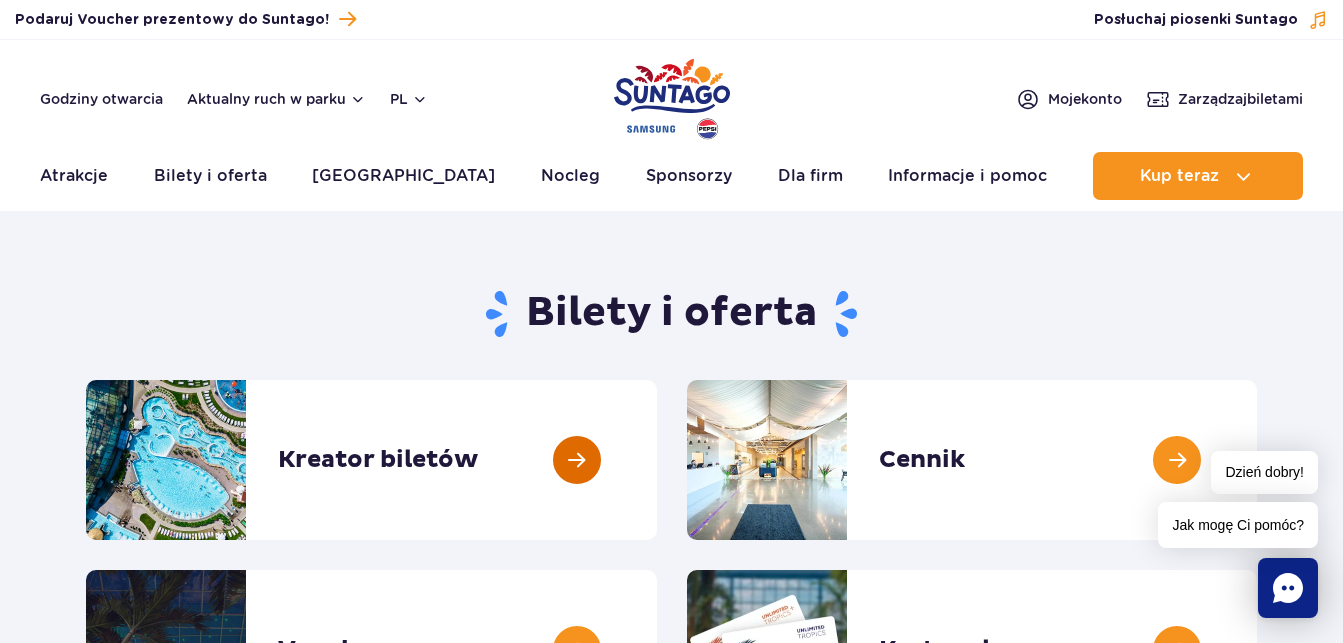 click at bounding box center [657, 460] 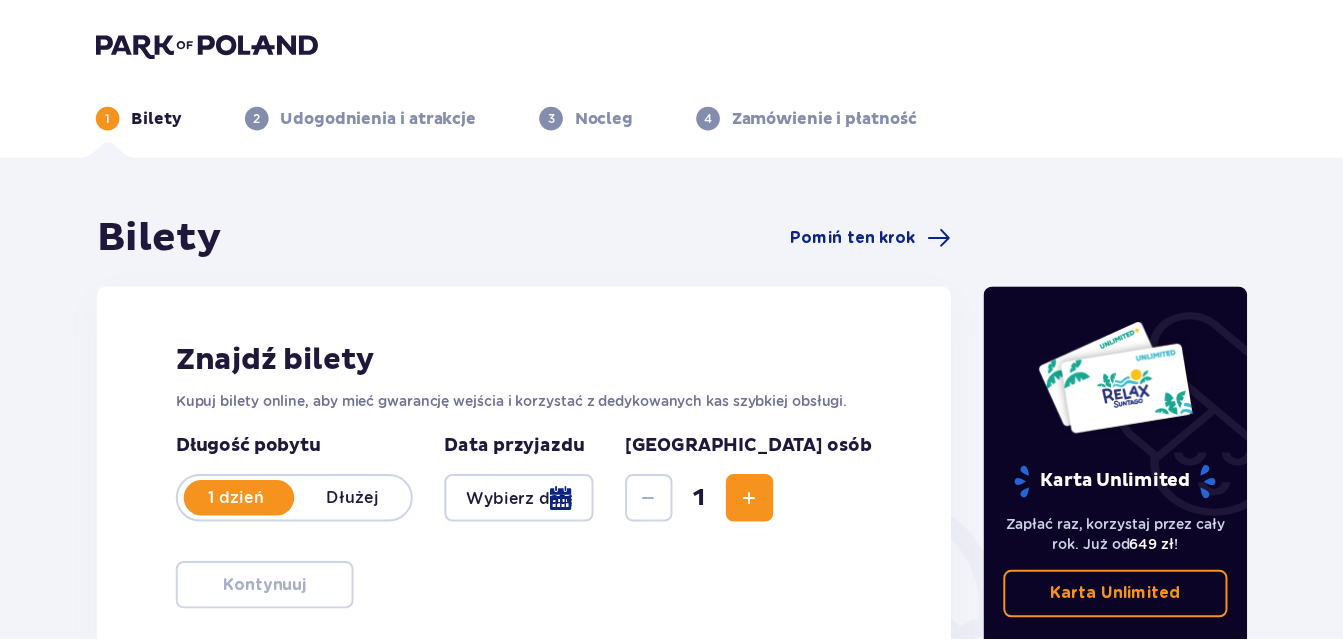 scroll, scrollTop: 0, scrollLeft: 0, axis: both 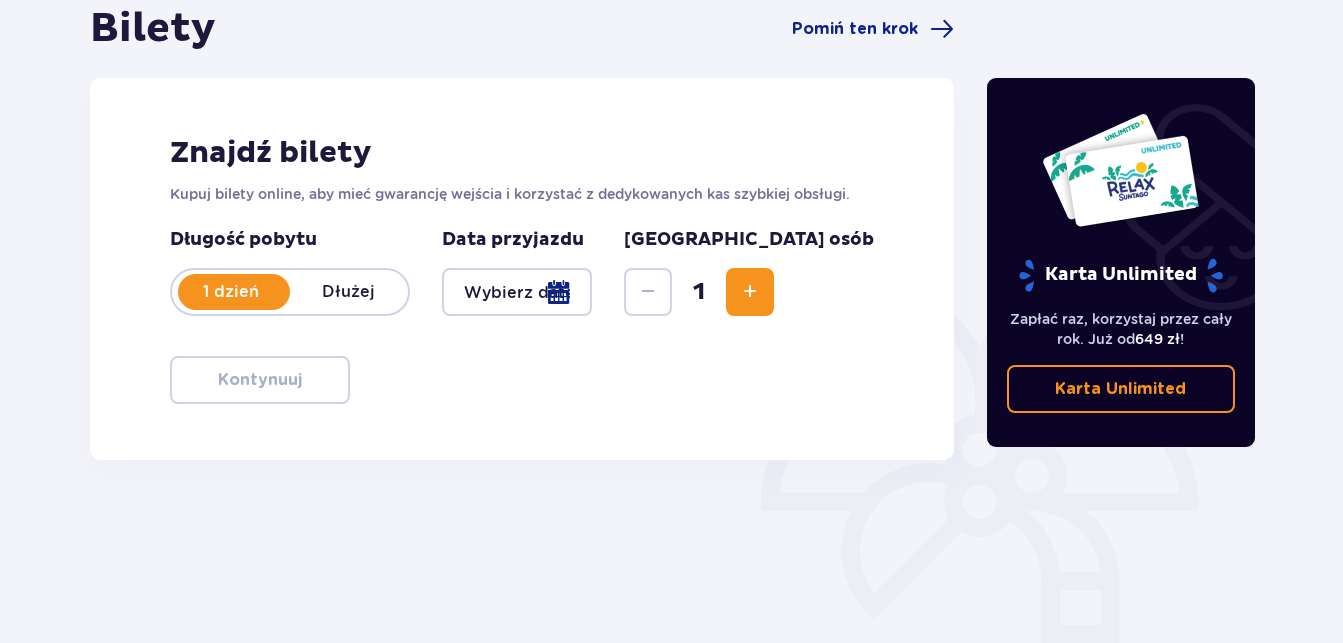 click at bounding box center (517, 292) 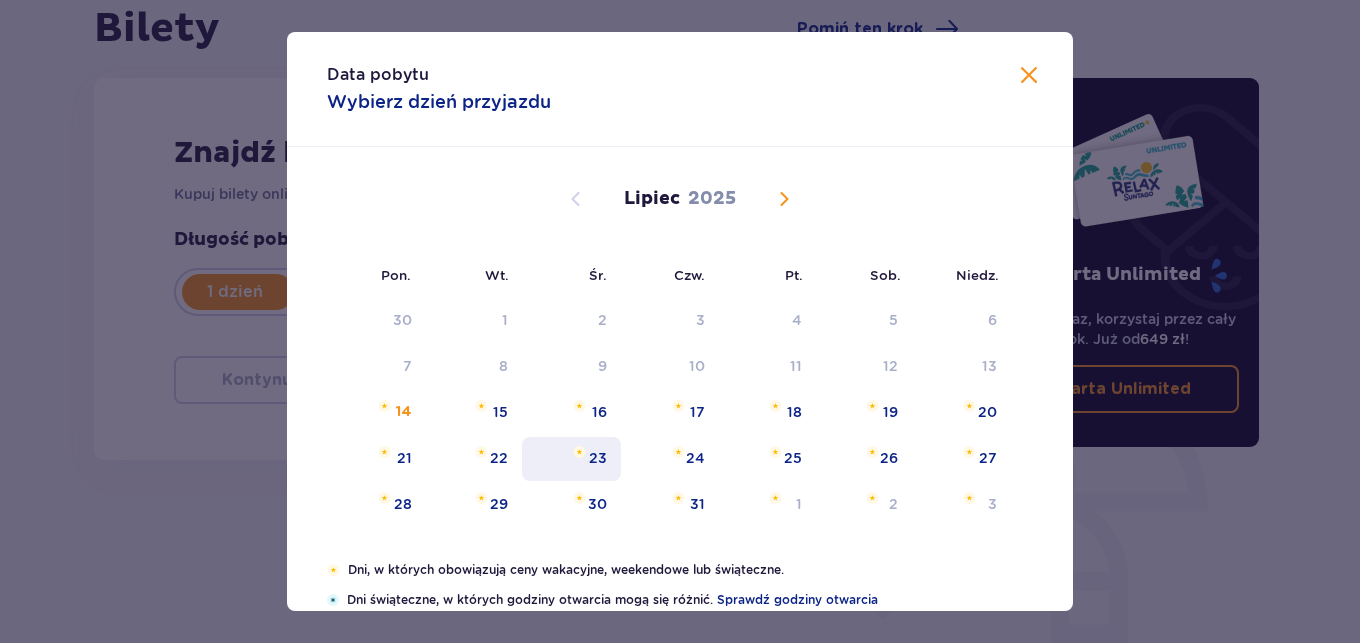 click on "23" at bounding box center [598, 458] 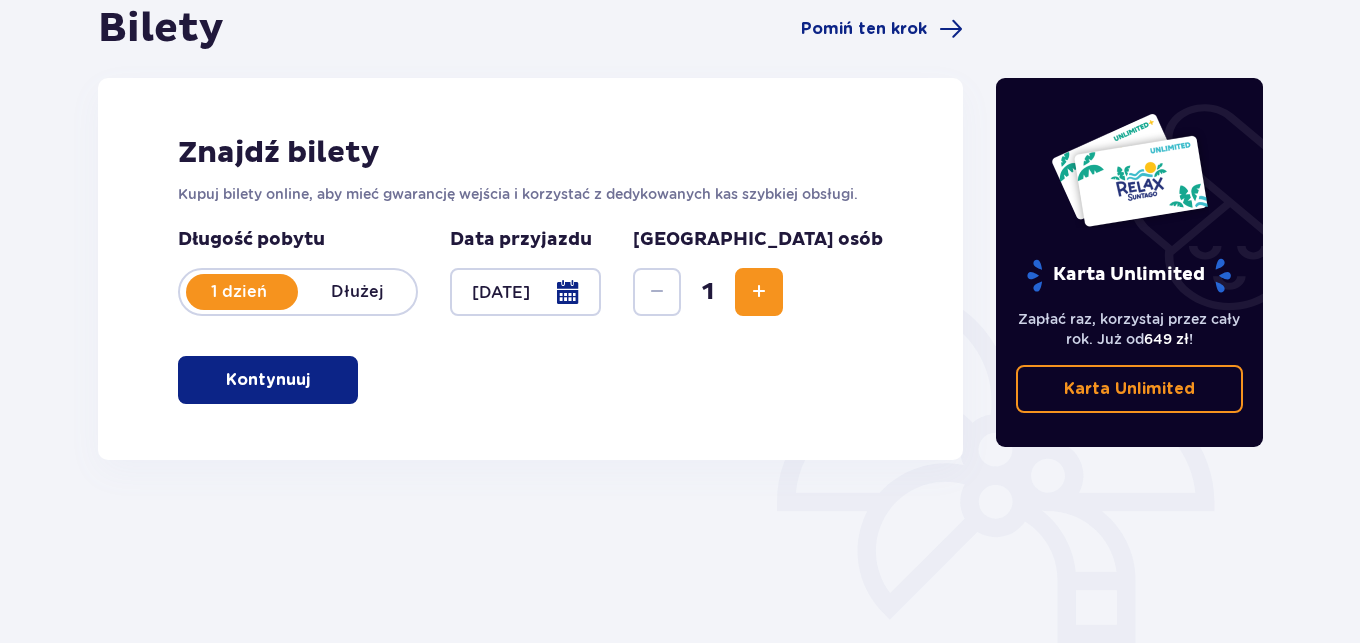 type on "23.07.25" 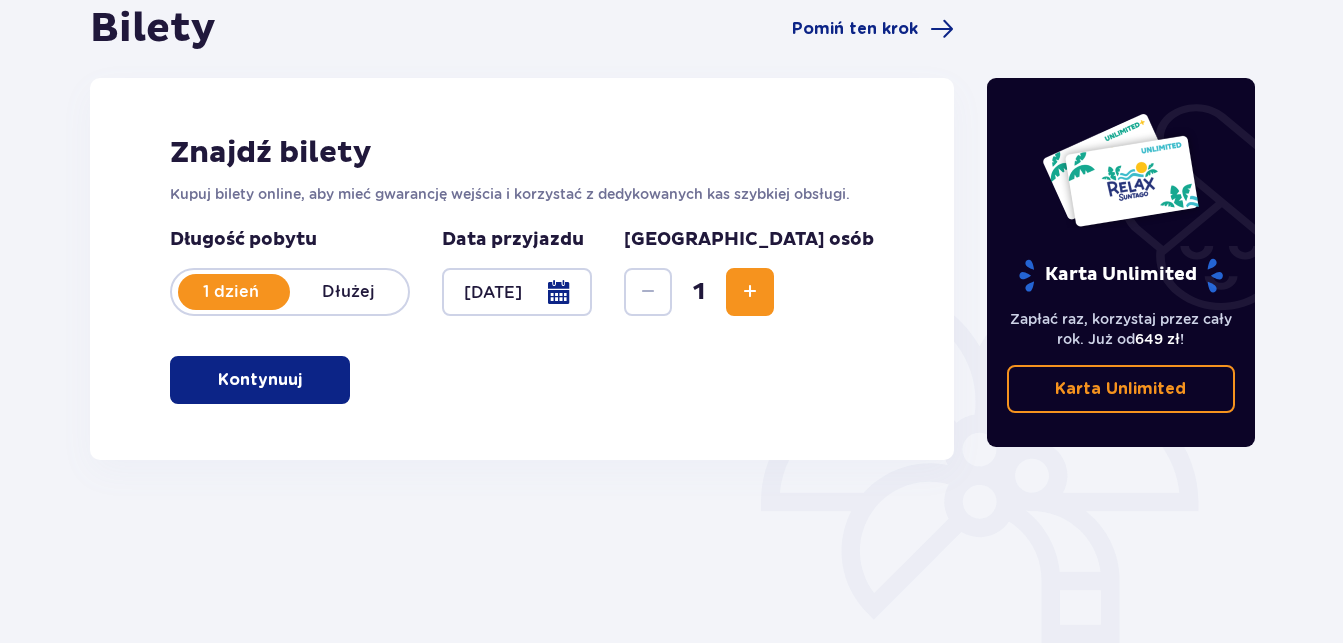 click at bounding box center (750, 292) 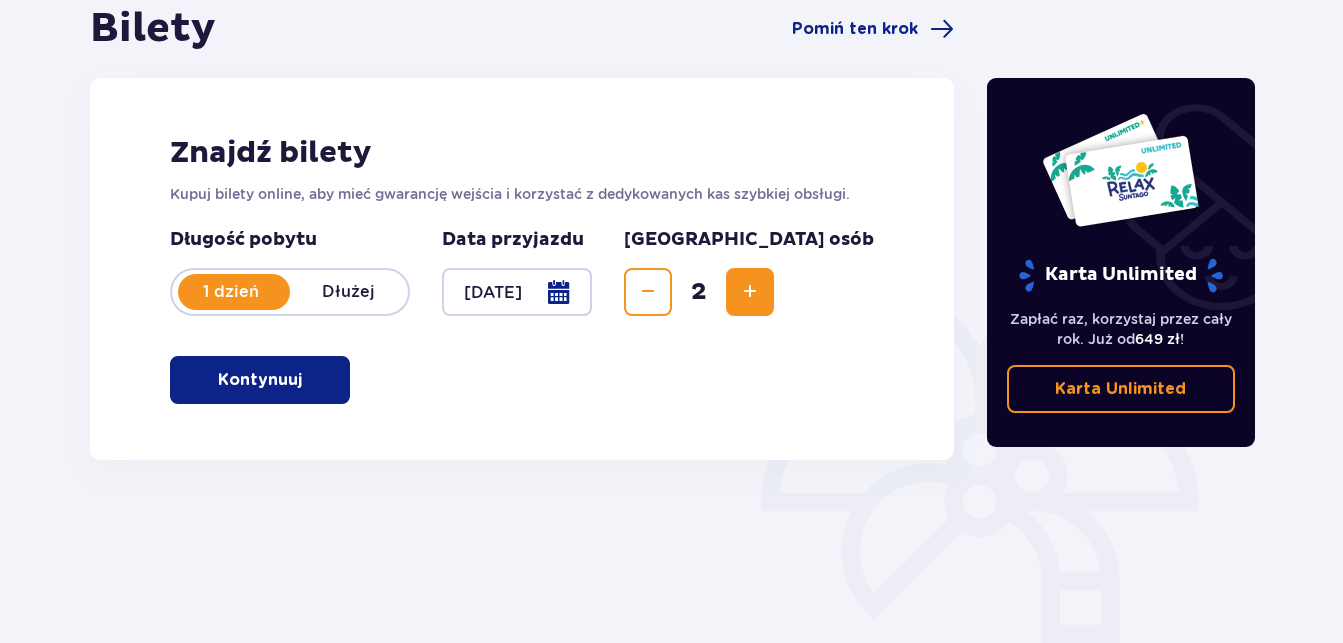 click at bounding box center (306, 380) 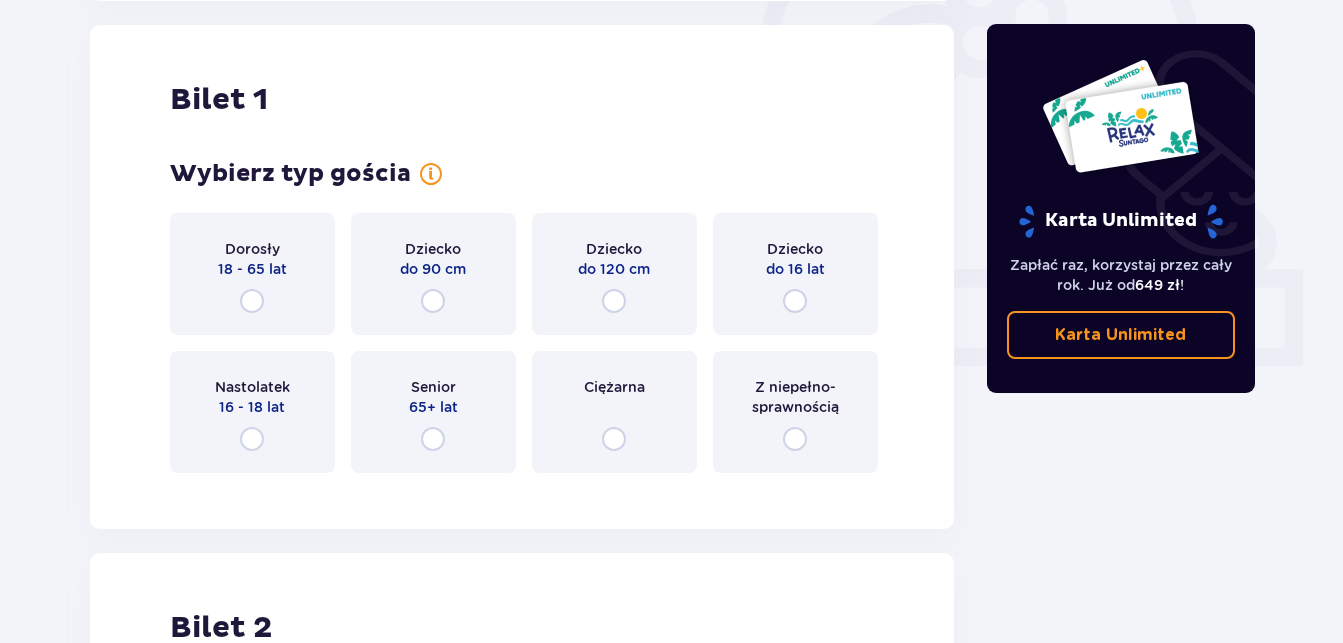 scroll, scrollTop: 668, scrollLeft: 0, axis: vertical 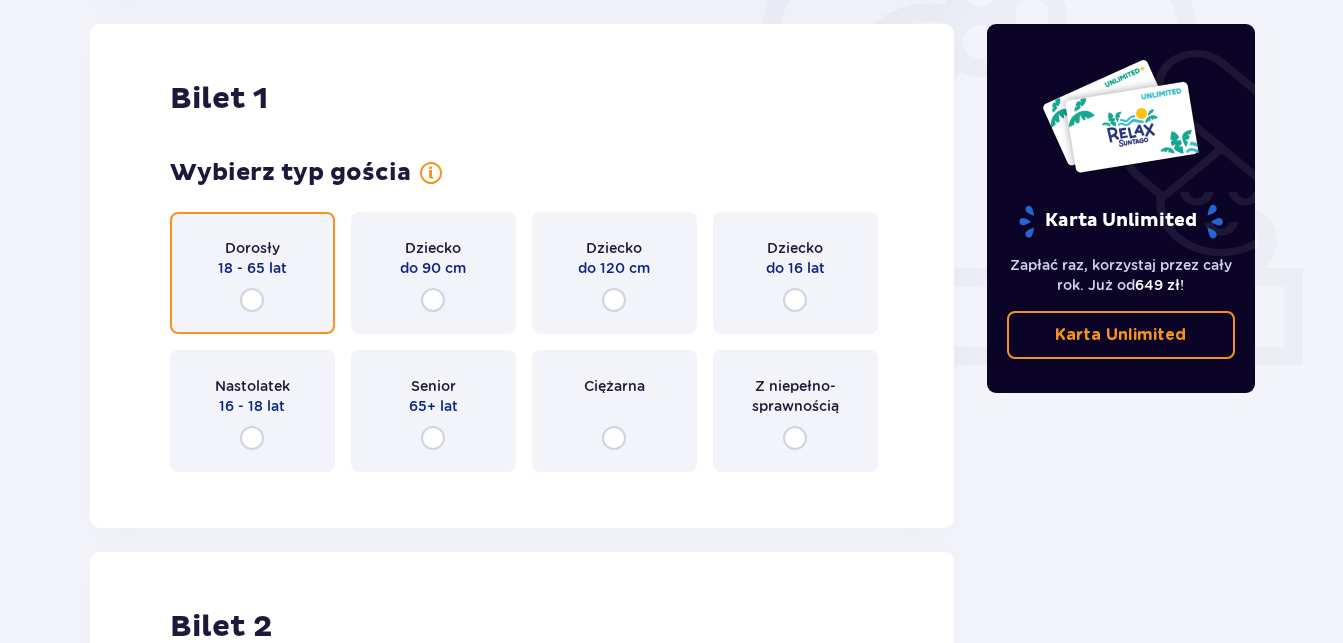 click at bounding box center [252, 300] 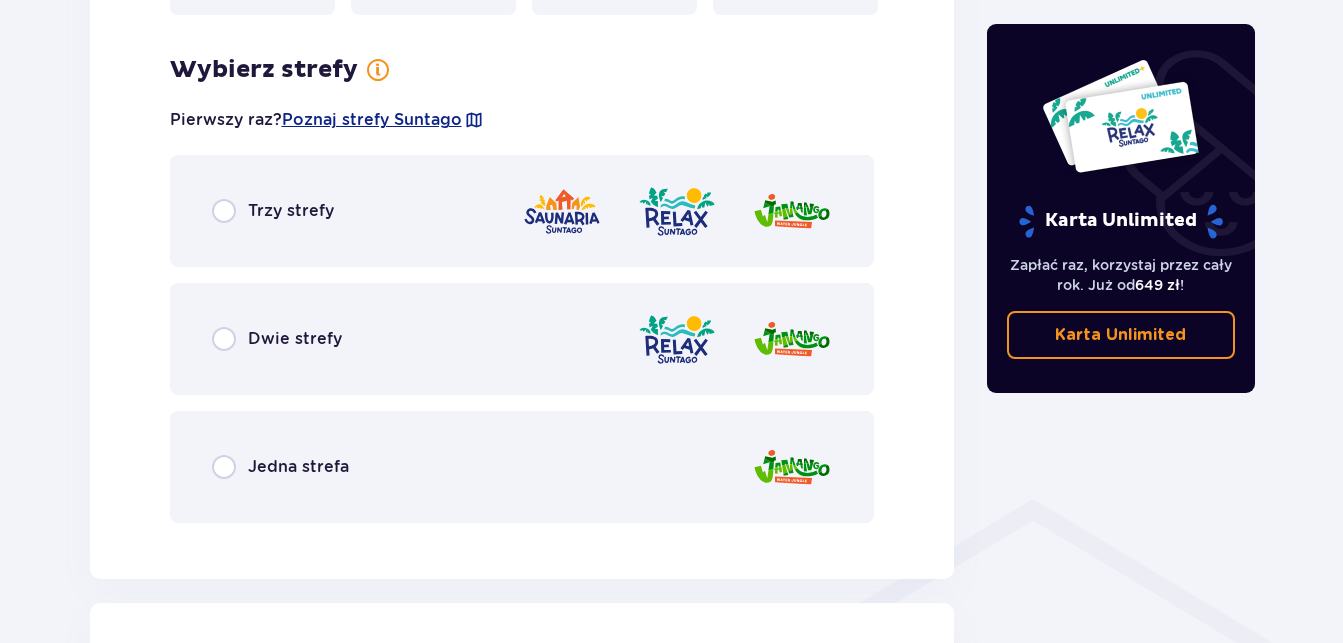 scroll, scrollTop: 1156, scrollLeft: 0, axis: vertical 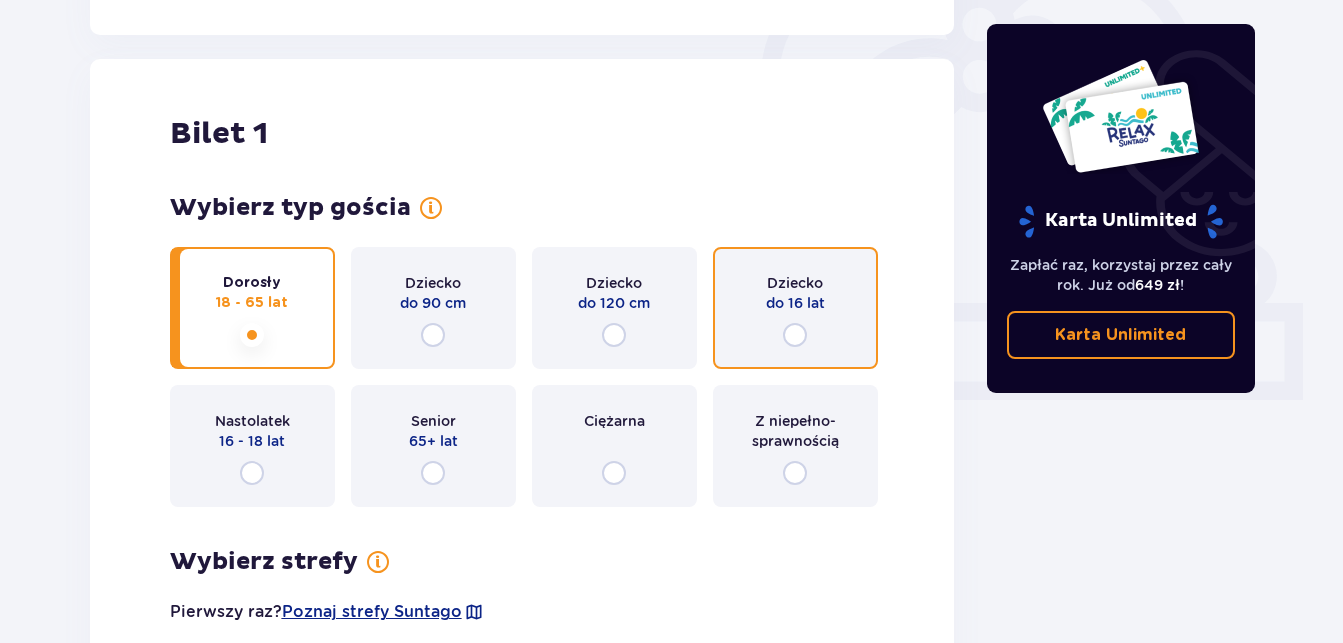 click at bounding box center (795, 335) 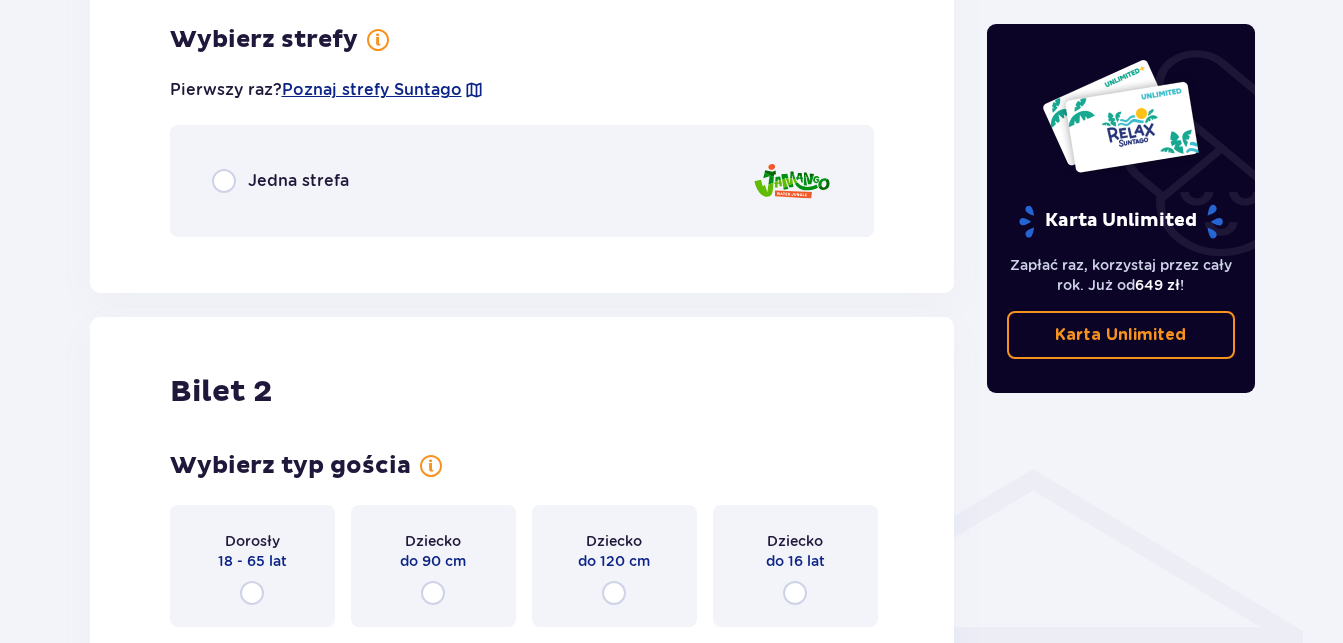 scroll, scrollTop: 1156, scrollLeft: 0, axis: vertical 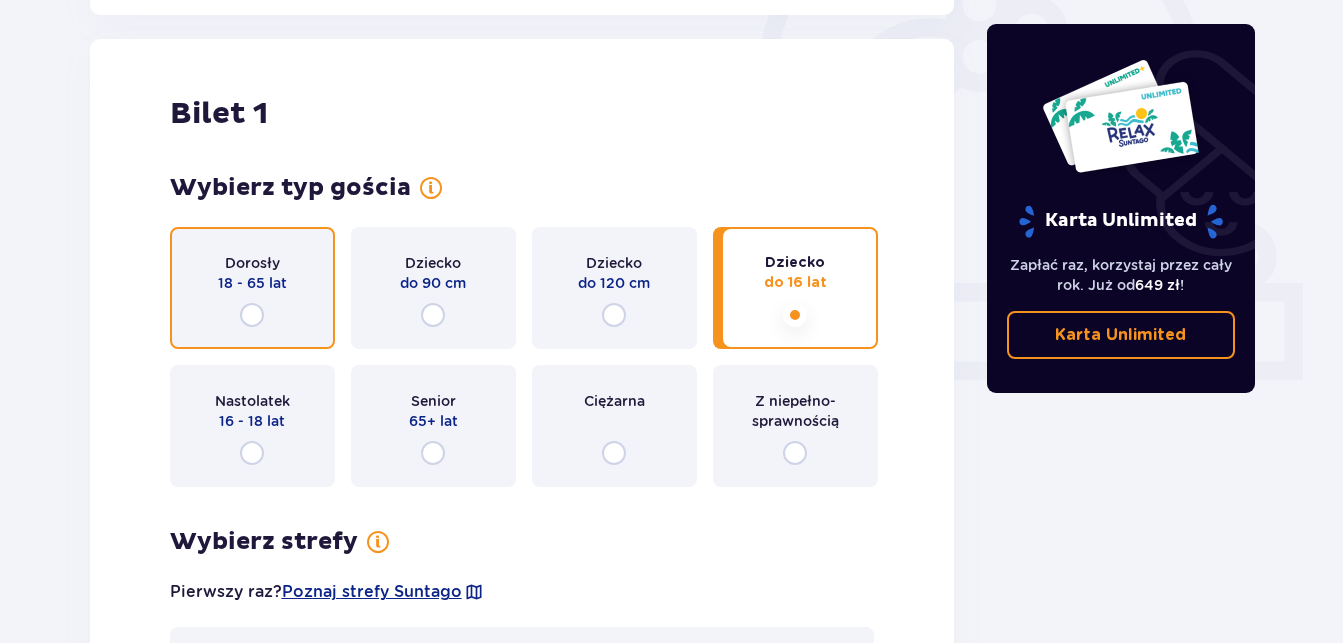 click at bounding box center (252, 315) 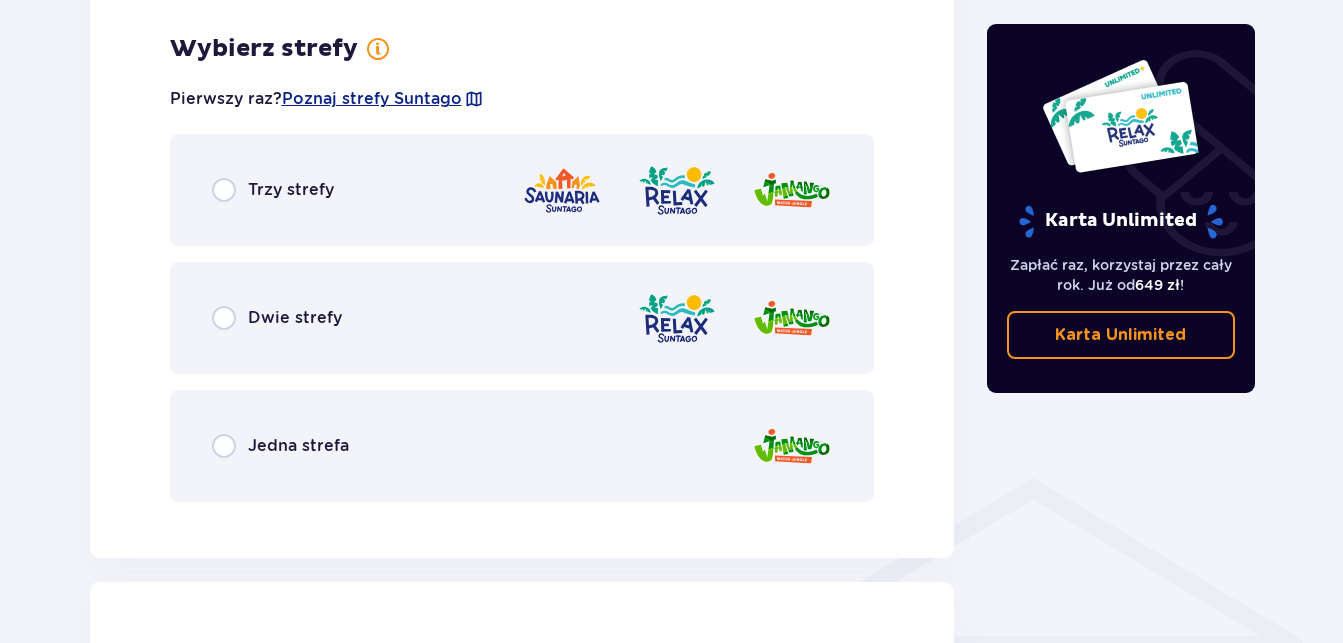 scroll, scrollTop: 1156, scrollLeft: 0, axis: vertical 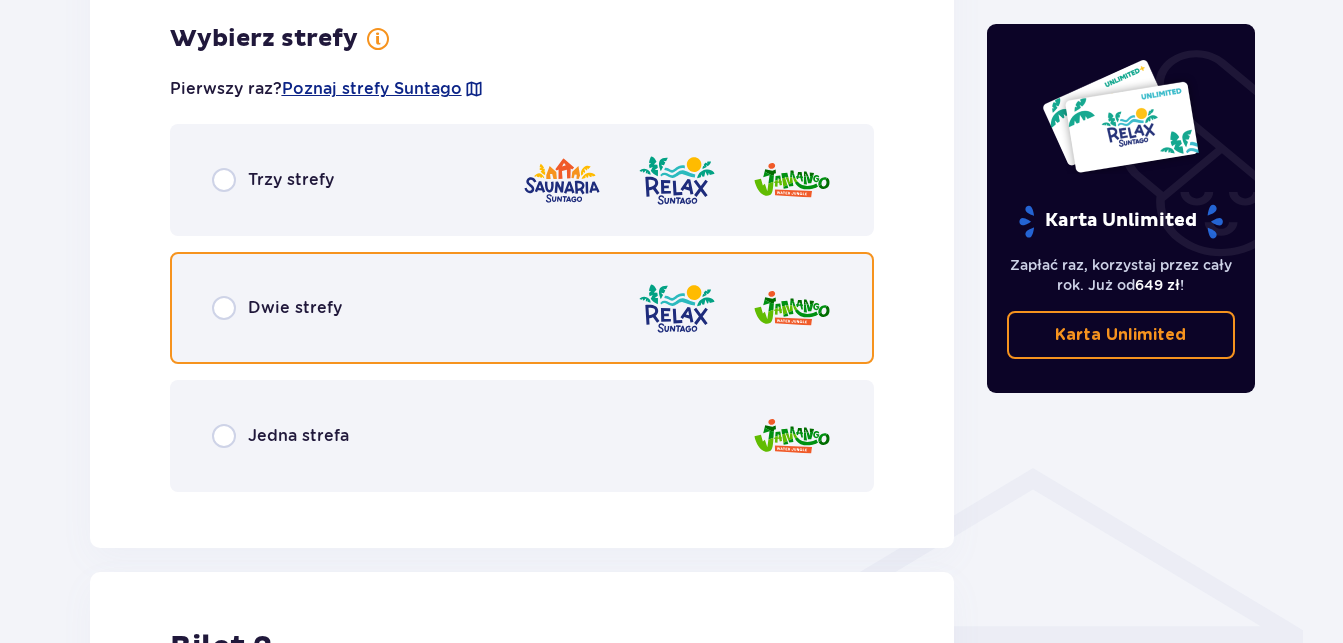 click at bounding box center [224, 308] 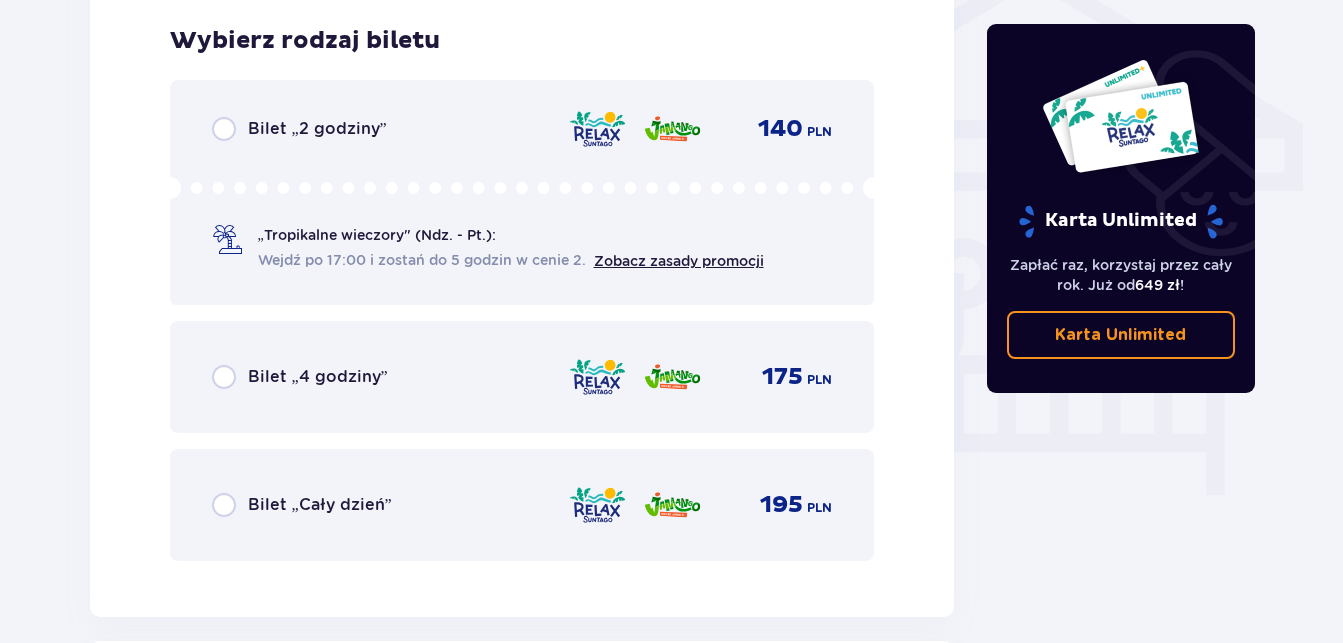 scroll, scrollTop: 1664, scrollLeft: 0, axis: vertical 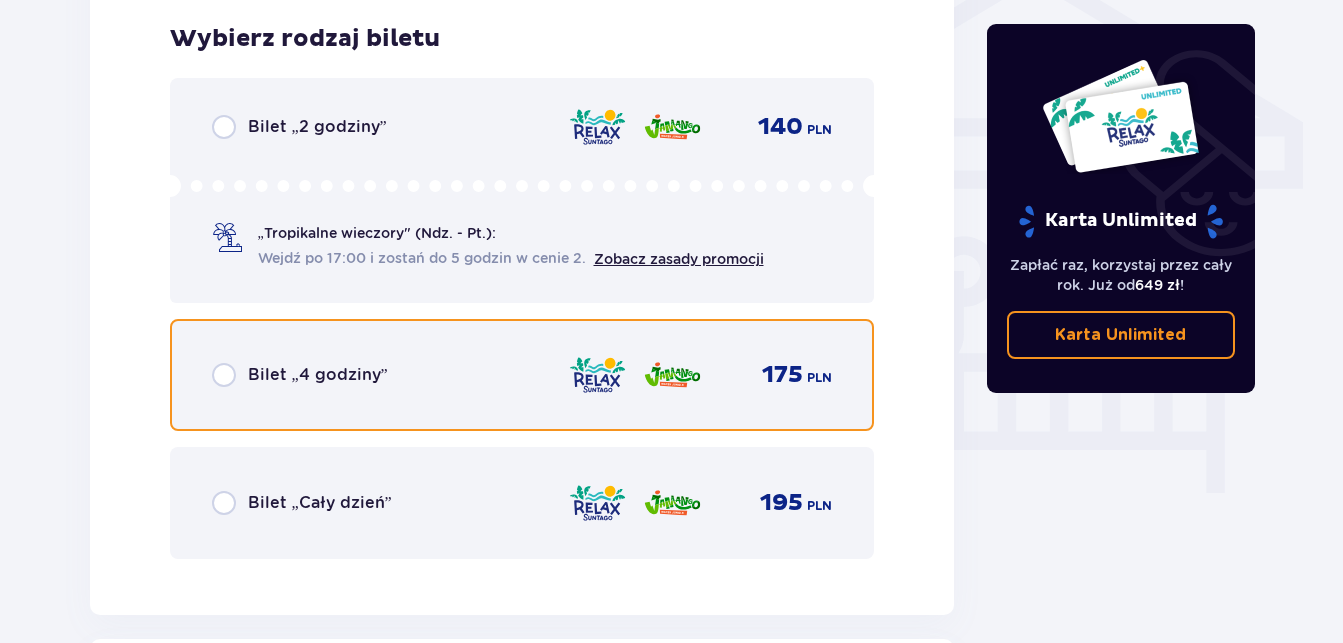 click at bounding box center [224, 375] 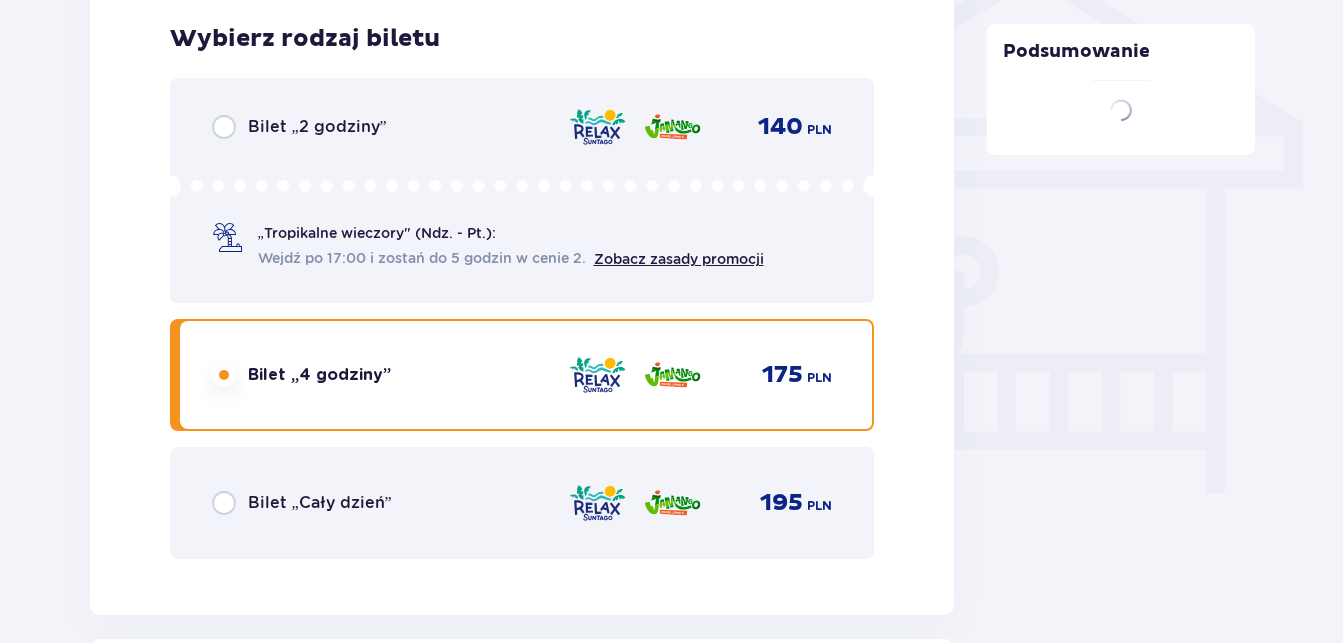 scroll, scrollTop: 2279, scrollLeft: 0, axis: vertical 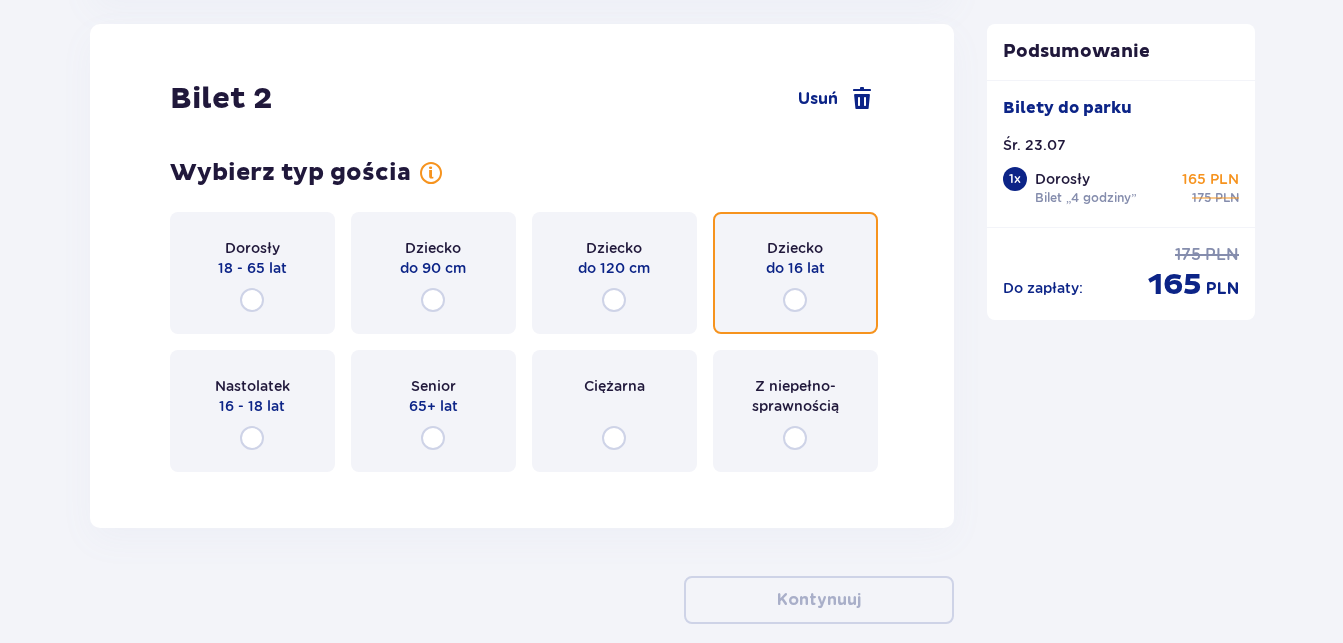click at bounding box center (795, 300) 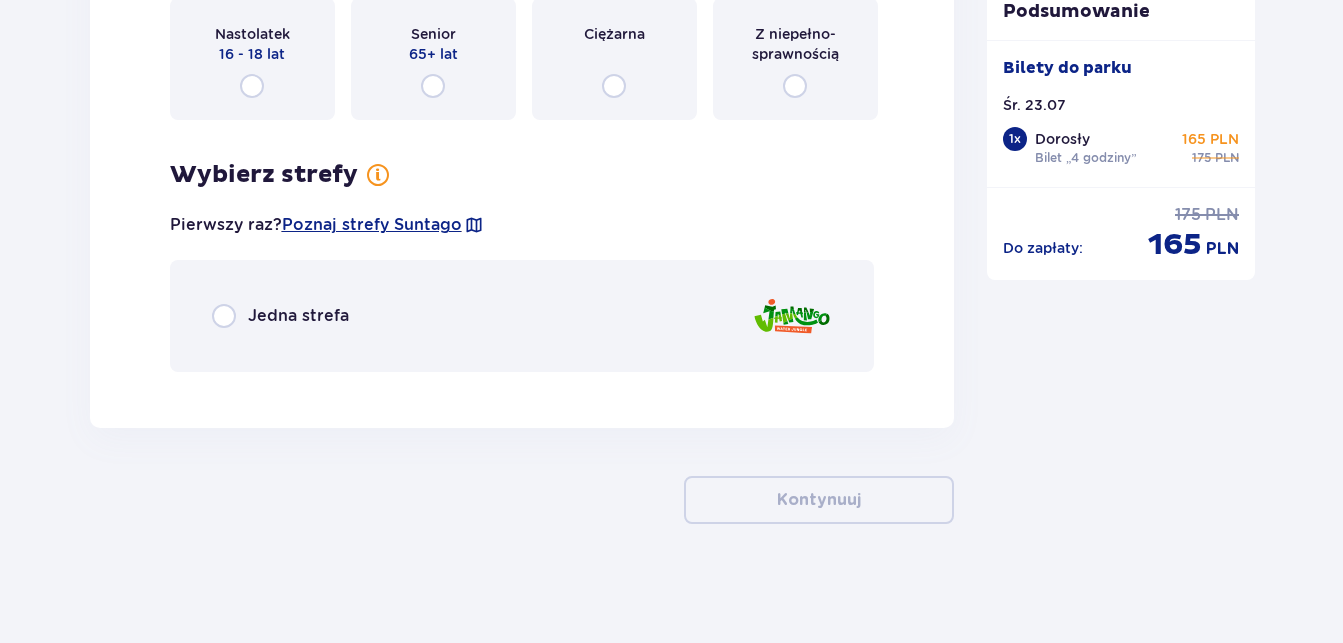 scroll, scrollTop: 2632, scrollLeft: 0, axis: vertical 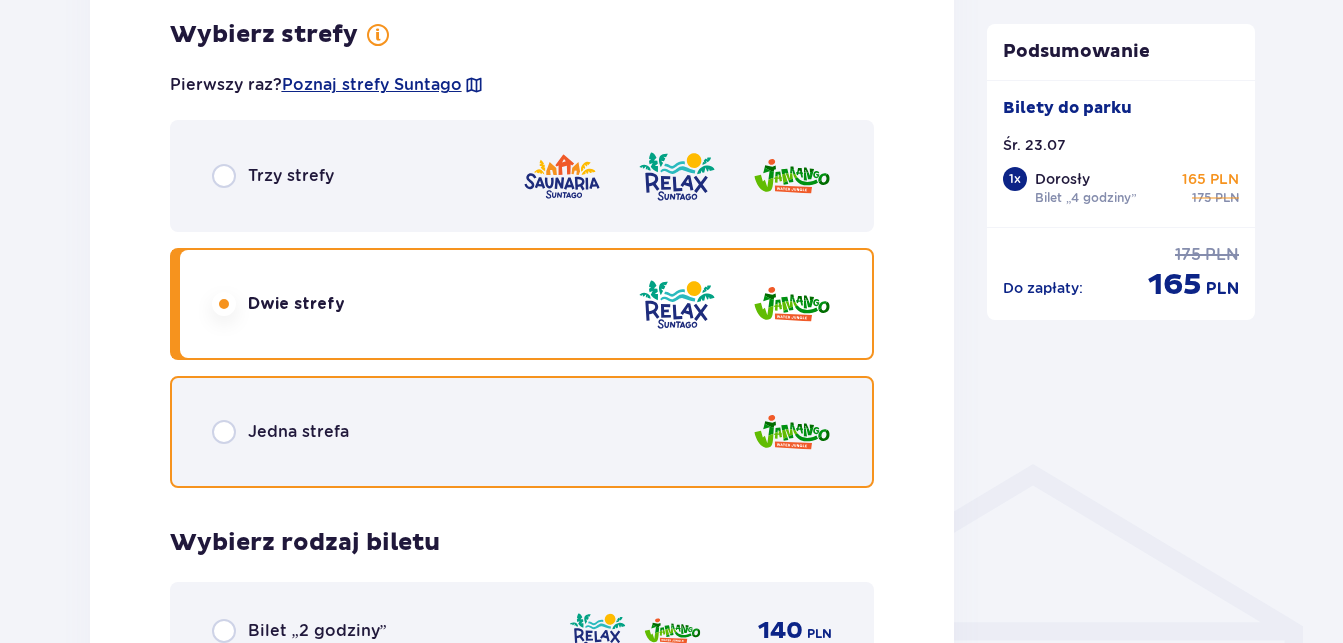 click at bounding box center (224, 432) 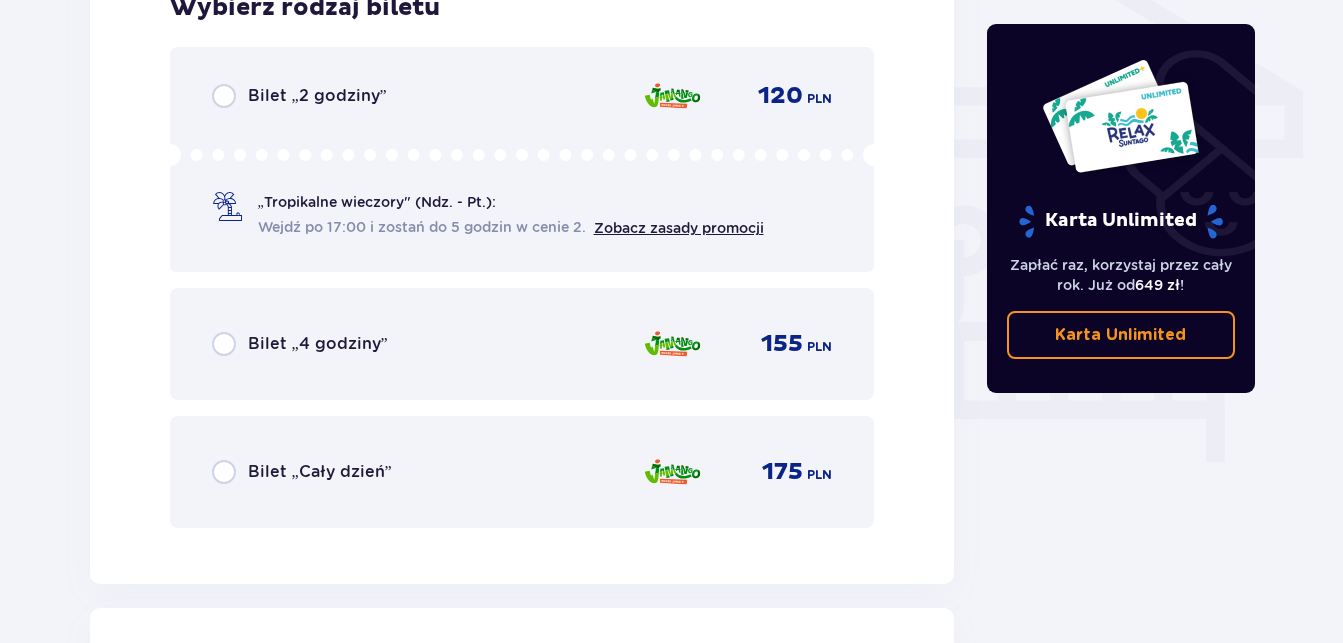 scroll, scrollTop: 1700, scrollLeft: 0, axis: vertical 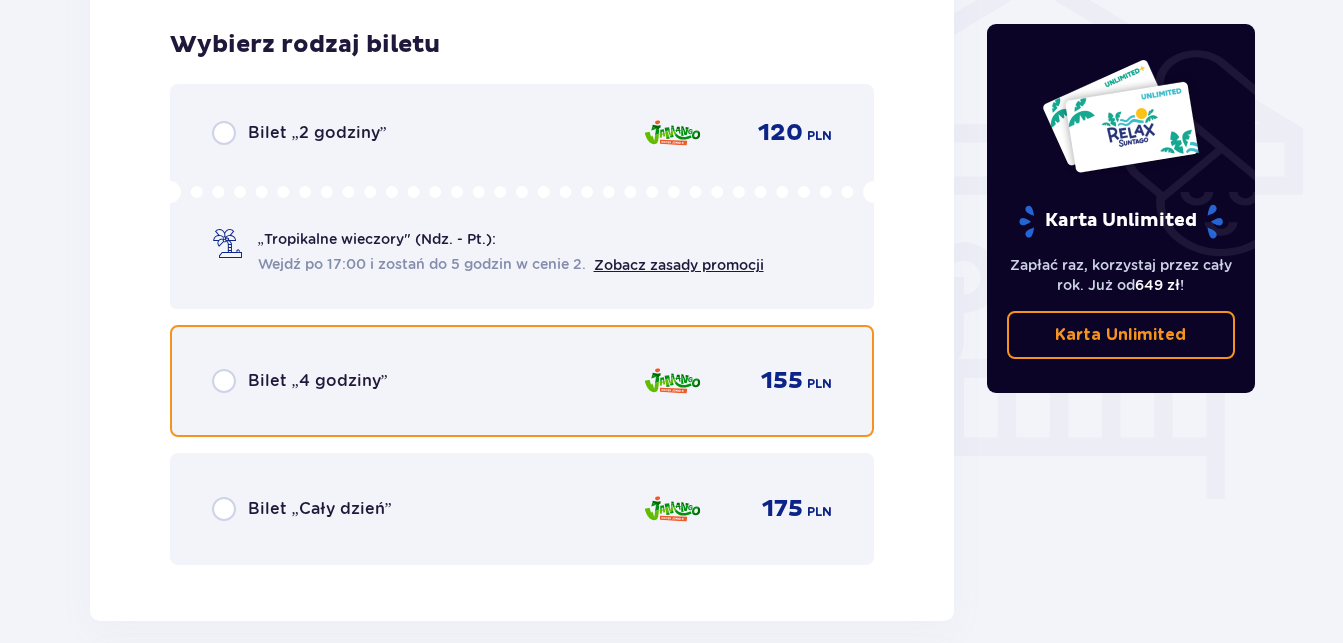 click at bounding box center [224, 381] 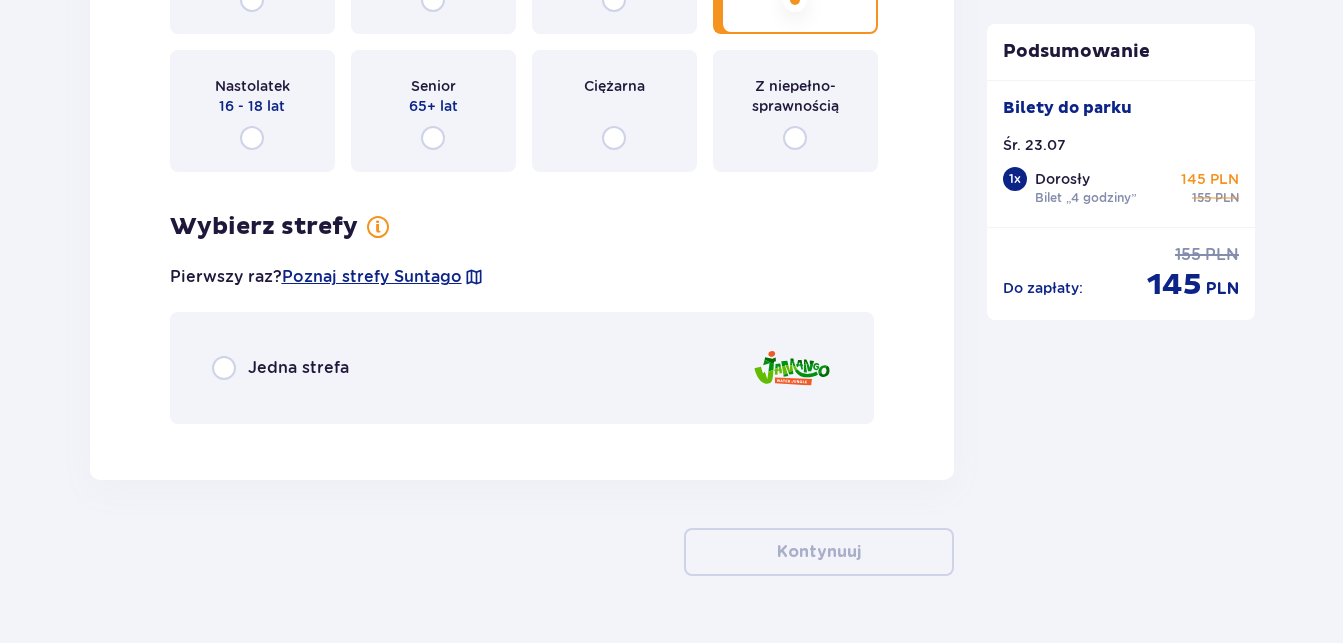 scroll, scrollTop: 2584, scrollLeft: 0, axis: vertical 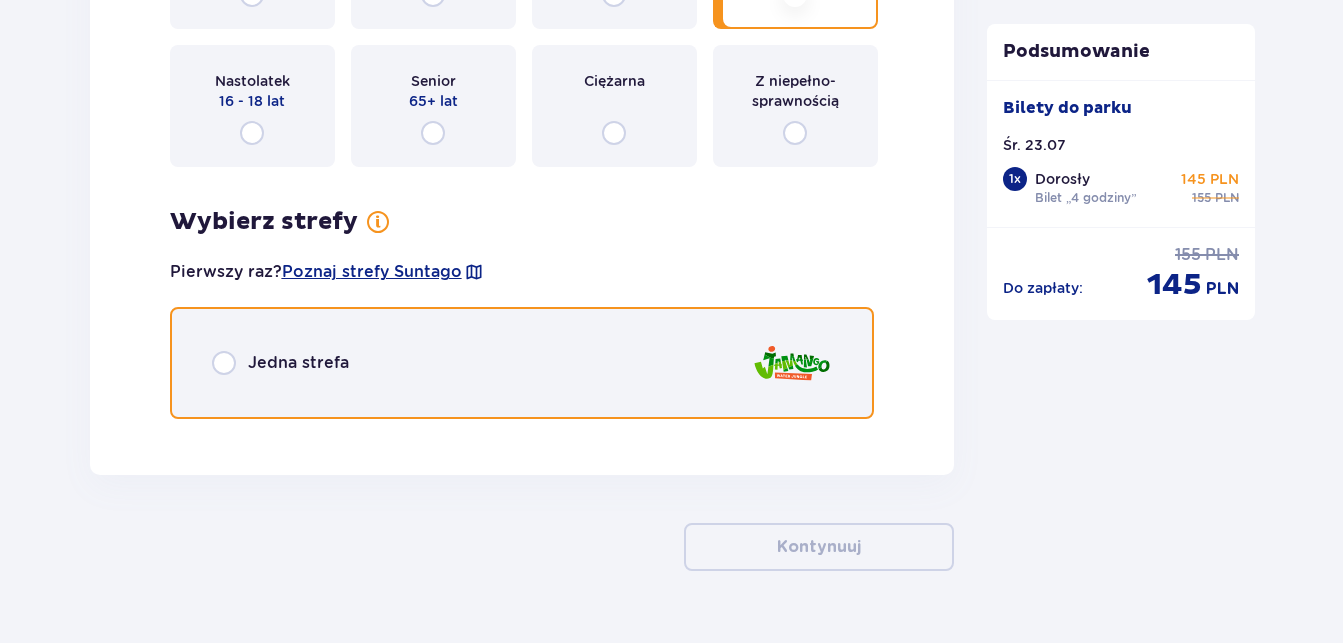 click at bounding box center [224, 363] 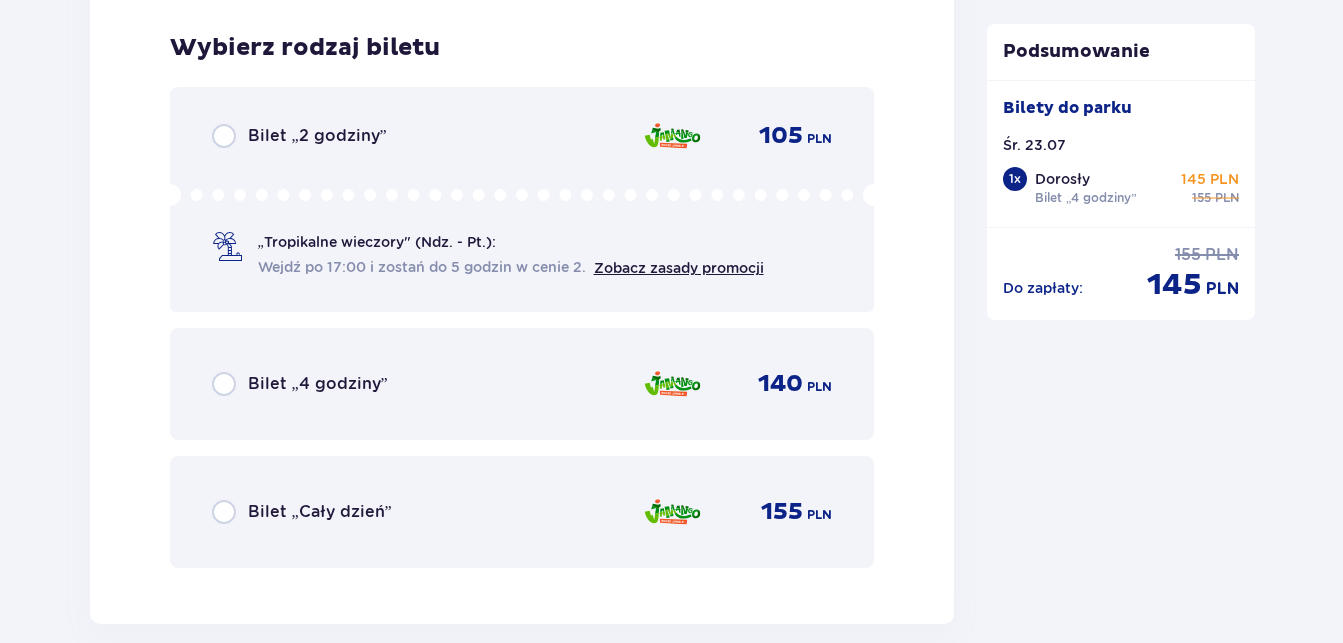 scroll, scrollTop: 3019, scrollLeft: 0, axis: vertical 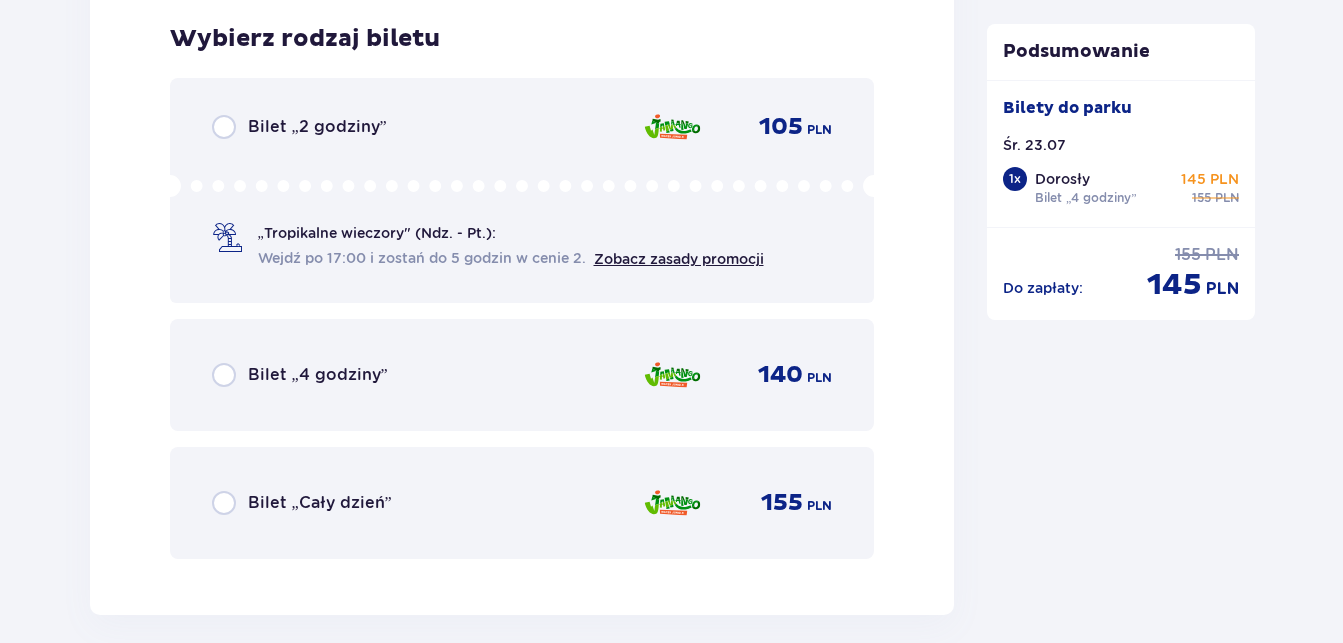 click on "Bilety Pomiń ten krok Znajdź bilety Kupuj bilety online, aby mieć gwarancję wejścia i korzystać z dedykowanych kas szybkiej obsługi. Długość pobytu 1 dzień Dłużej Data przyjazdu 23.07.25 Liczba osób 2 Kontynuuj Bilet   1 Usuń Wybierz typ gościa Dorosły 18 - 65 lat Dziecko do 90 cm Dziecko do 120 cm Dziecko do 16 lat Nastolatek 16 - 18 lat Senior 65+ lat Ciężarna Z niepełno­sprawnością Wybierz strefy Pierwszy raz?  Poznaj strefy Suntago Trzy strefy Dwie strefy Jedna strefa Wybierz rodzaj biletu Bilet „2 godziny” 120 PLN „Tropikalne wieczory" (Ndz. - Pt.): Wejdź po 17:00 i zostań do 5 godzin w cenie 2. Zobacz zasady promocji Bilet „4 godziny” 155 PLN Bilet „Cały dzień” 175 PLN Bilet   2 Usuń Wybierz typ gościa Dorosły 18 - 65 lat Dziecko do 90 cm Dziecko do 120 cm Dziecko do 16 lat Nastolatek 16 - 18 lat Senior 65+ lat Ciężarna Z niepełno­sprawnością Wybierz strefy Pierwszy raz?  Poznaj strefy Suntago Jedna strefa Wybierz rodzaj biletu Bilet „2 godziny”" at bounding box center (671, -1016) 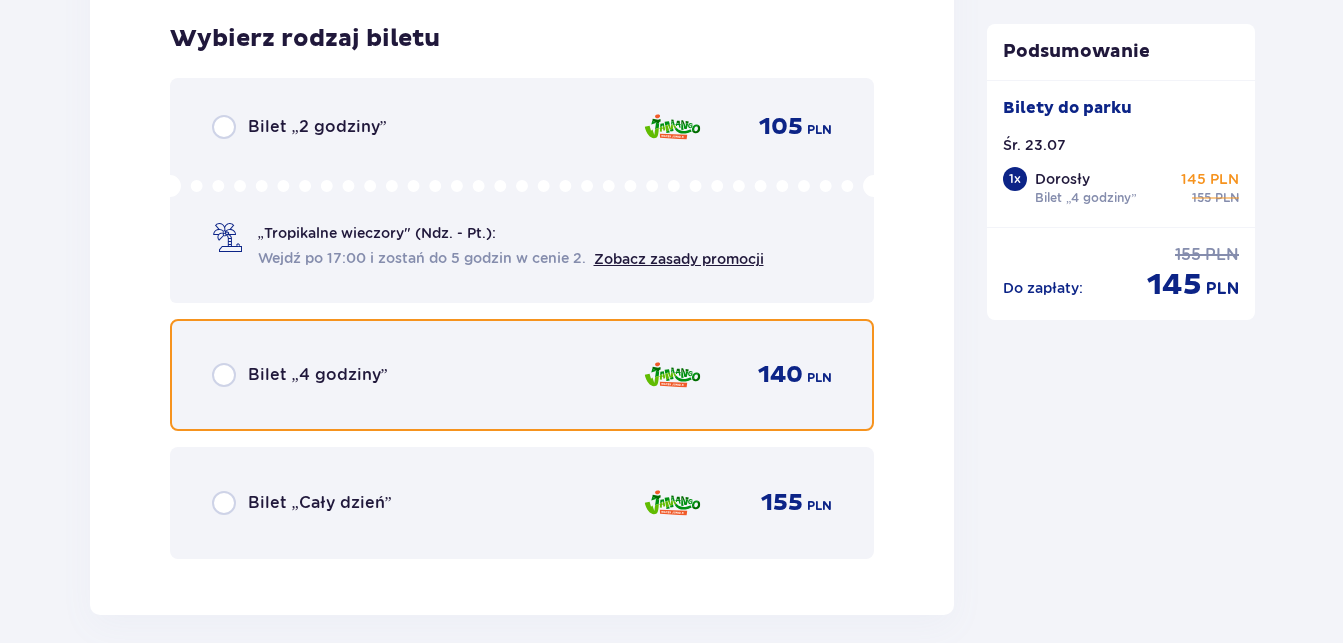 click at bounding box center (224, 375) 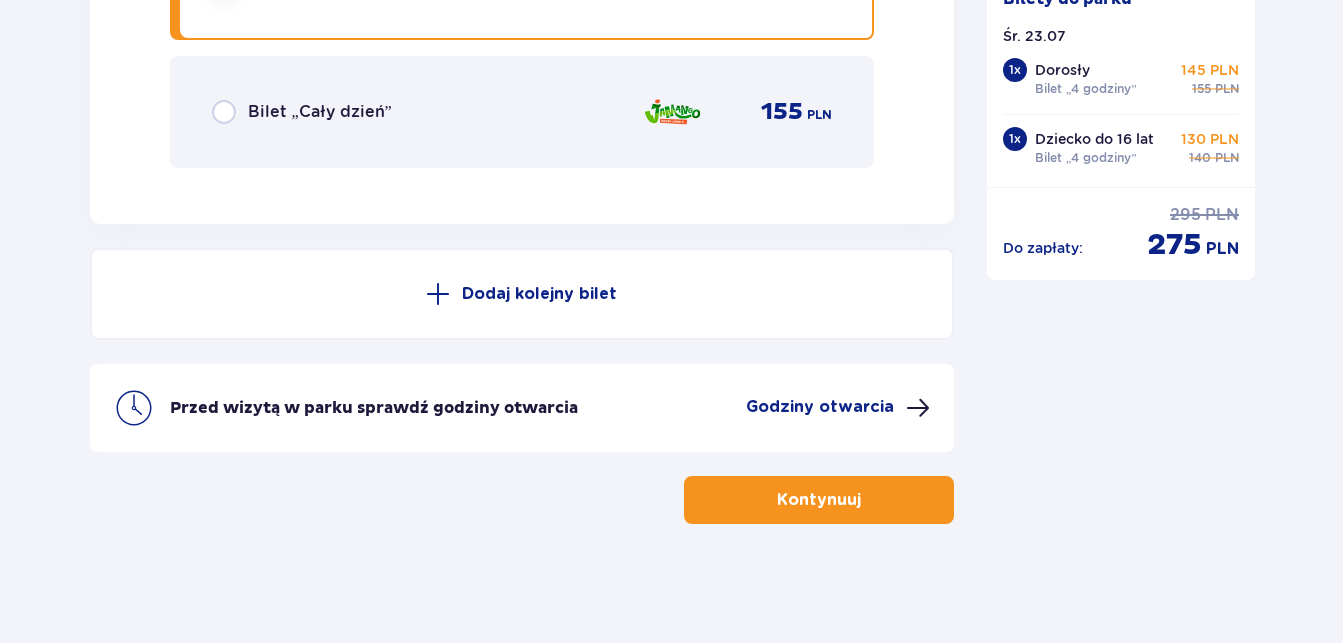 scroll, scrollTop: 3411, scrollLeft: 0, axis: vertical 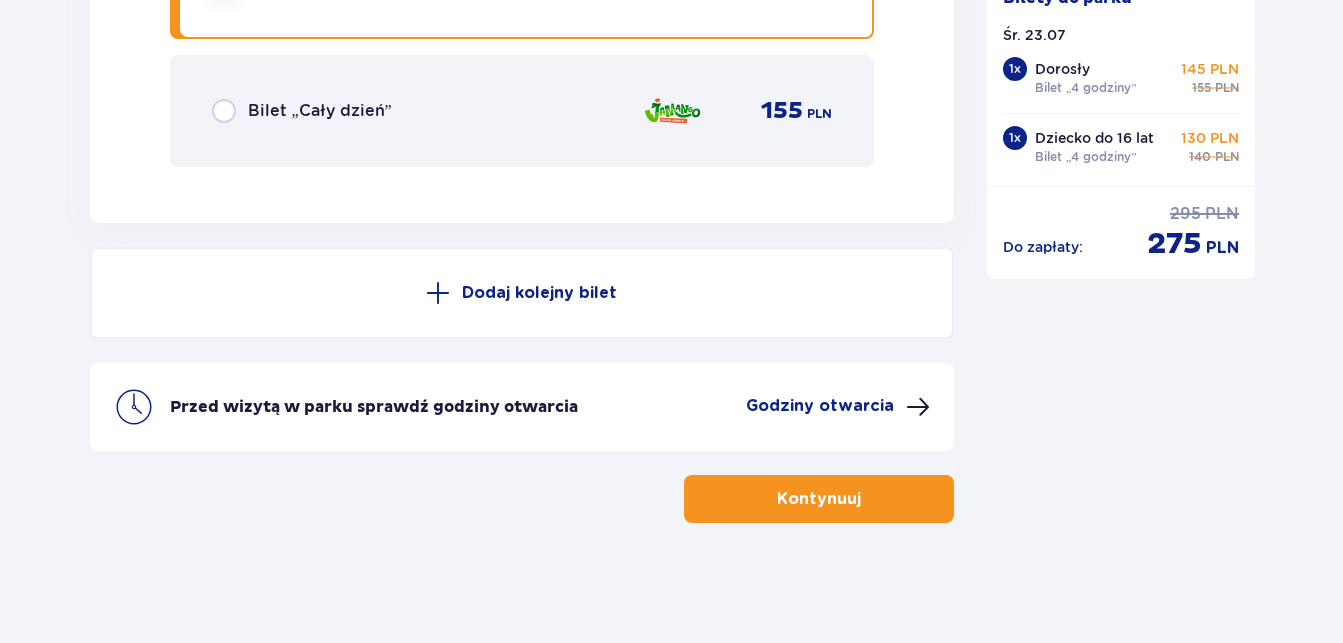 click at bounding box center (865, 499) 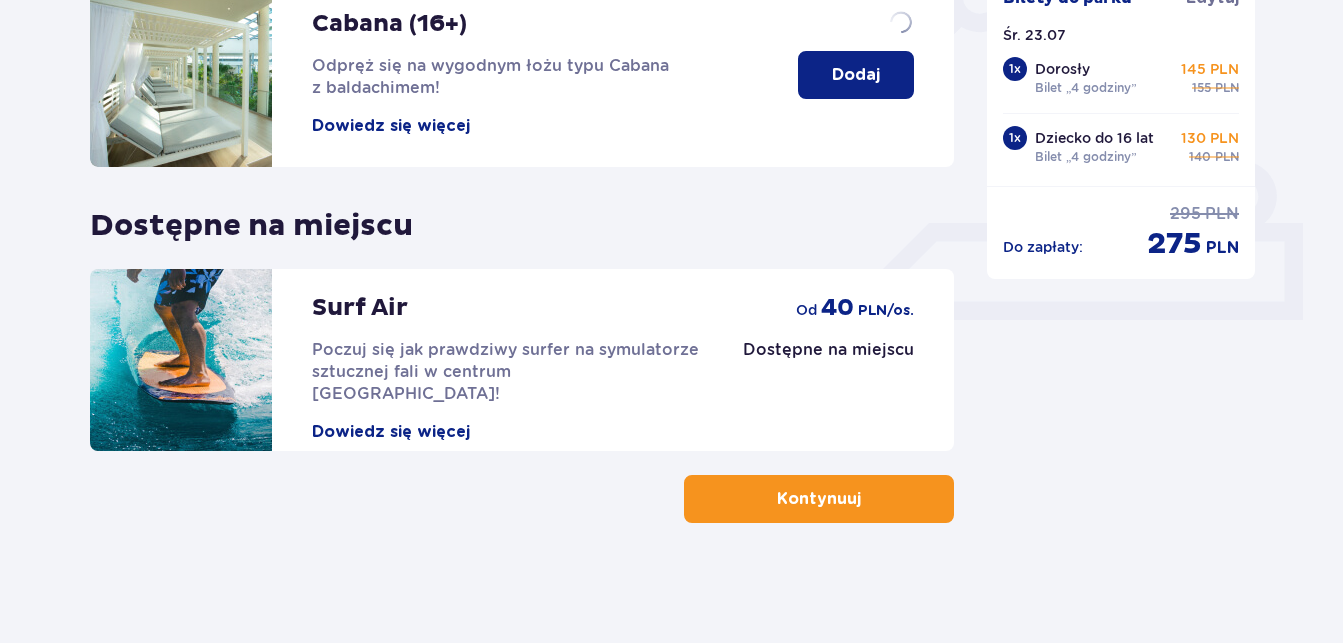 scroll, scrollTop: 0, scrollLeft: 0, axis: both 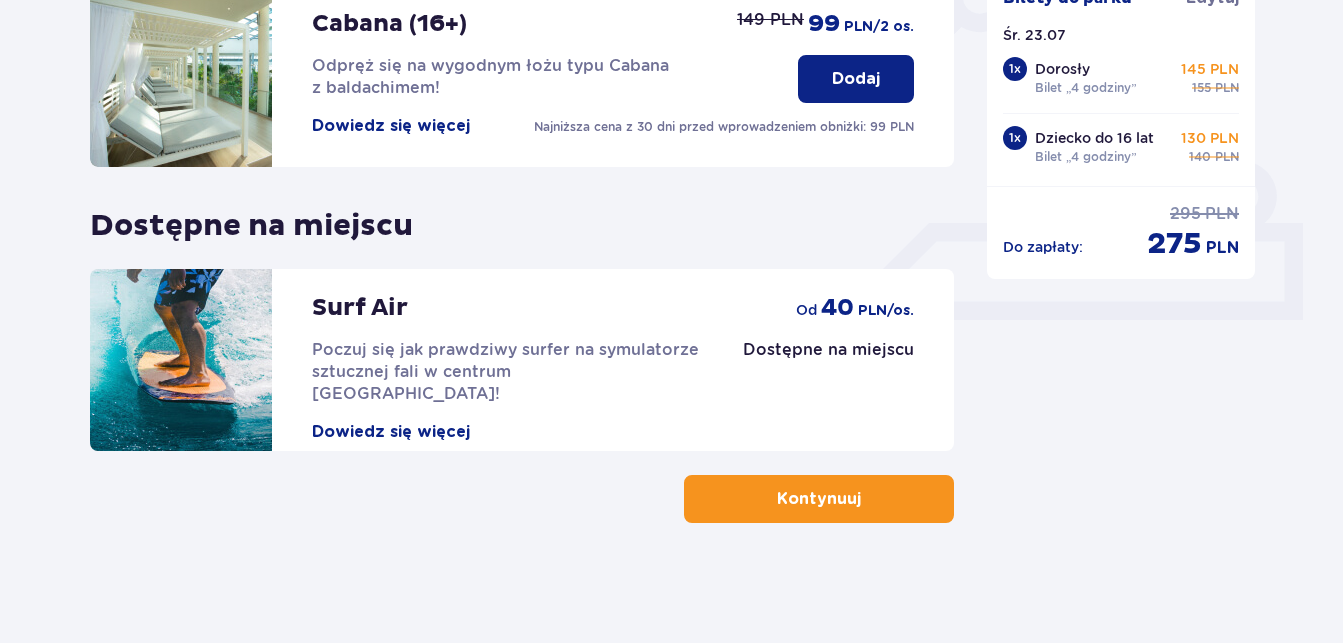 click on "Kontynuuj" at bounding box center (819, 499) 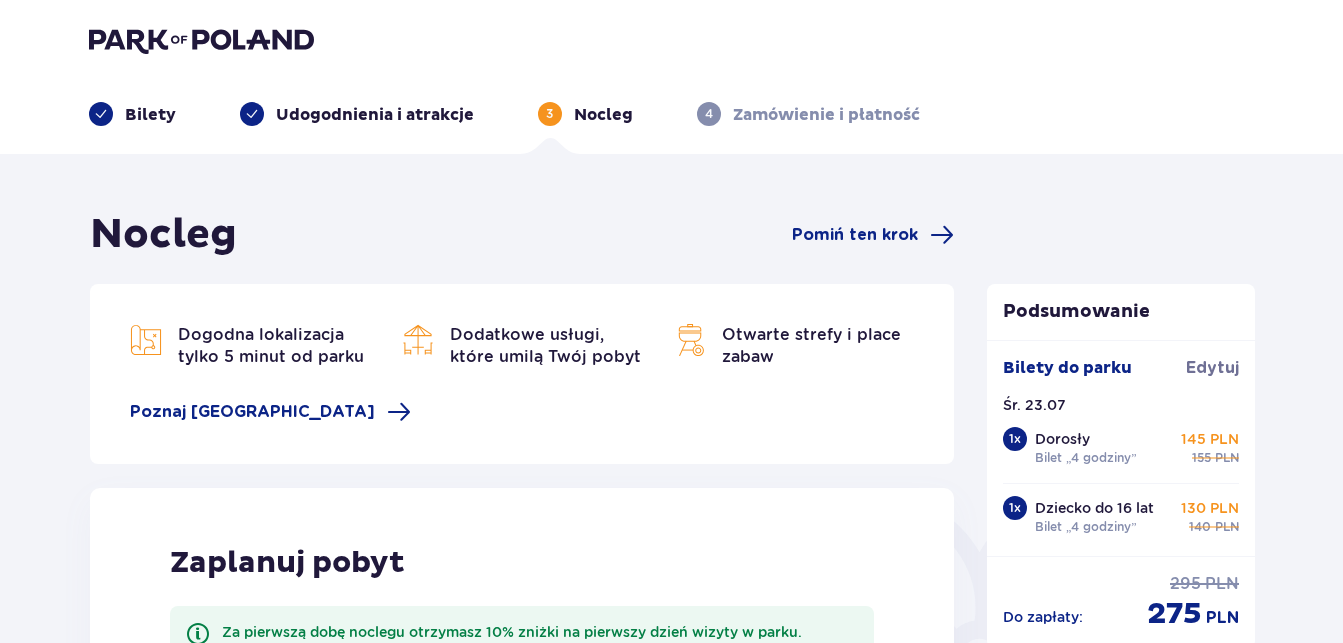 scroll, scrollTop: 0, scrollLeft: 0, axis: both 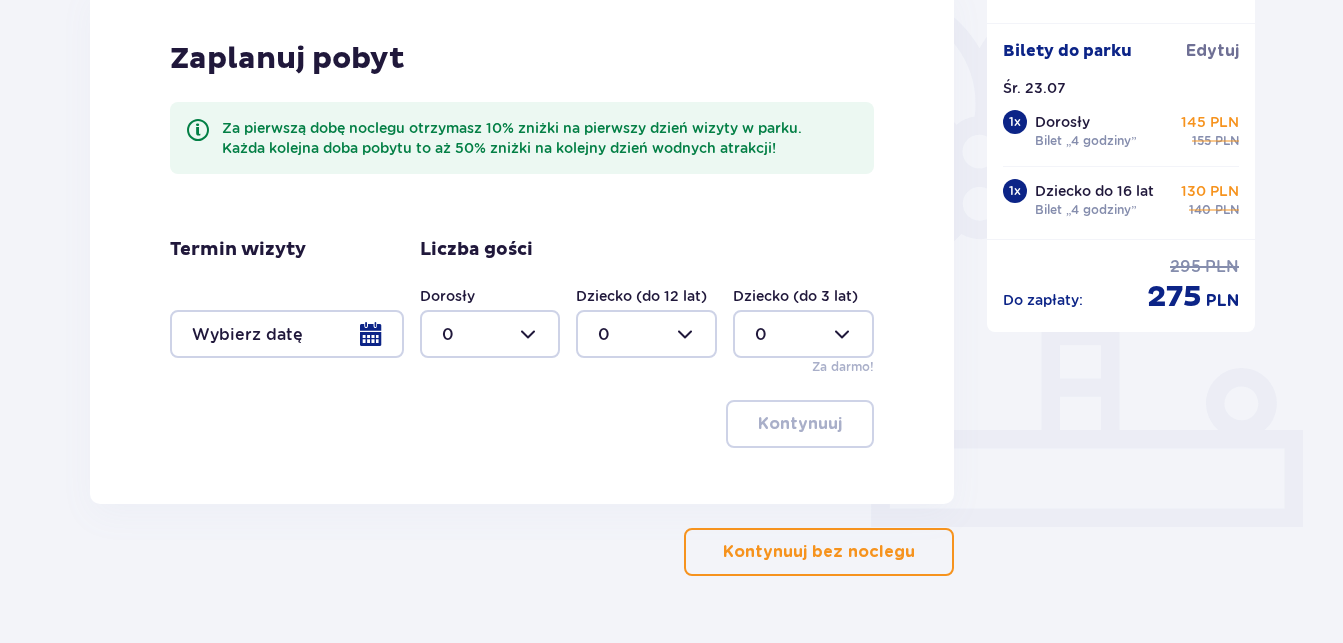 click on "Kontynuuj bez noclegu" at bounding box center [819, 552] 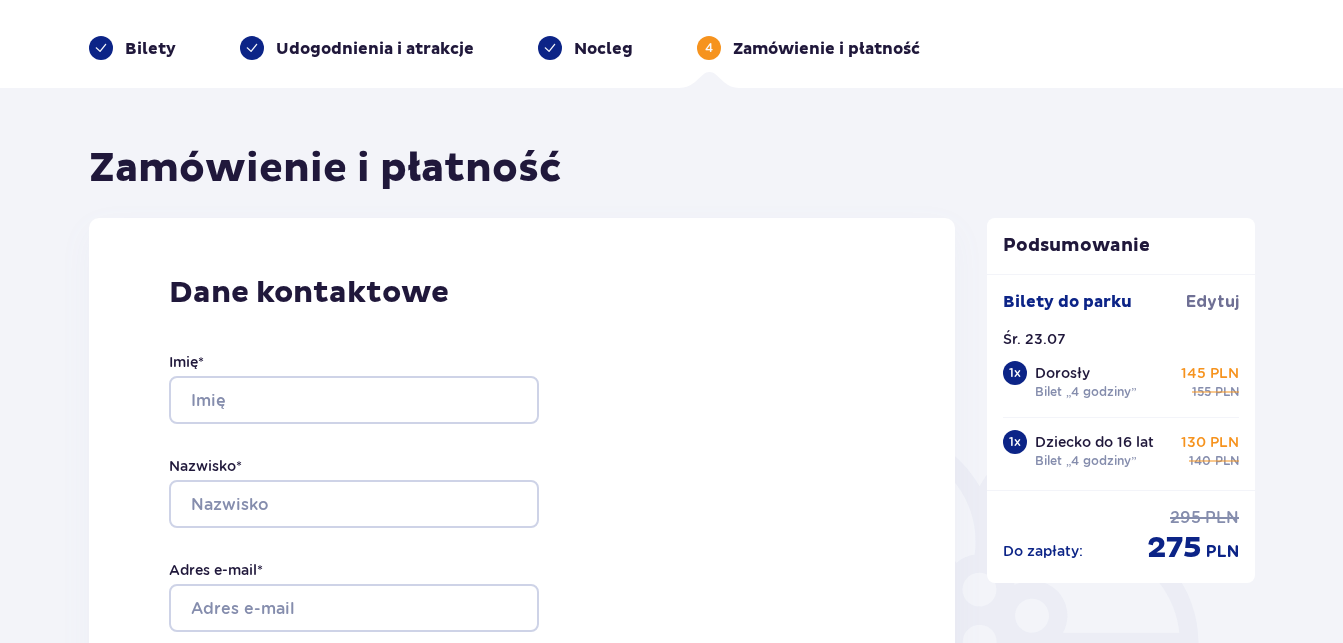 scroll, scrollTop: 77, scrollLeft: 0, axis: vertical 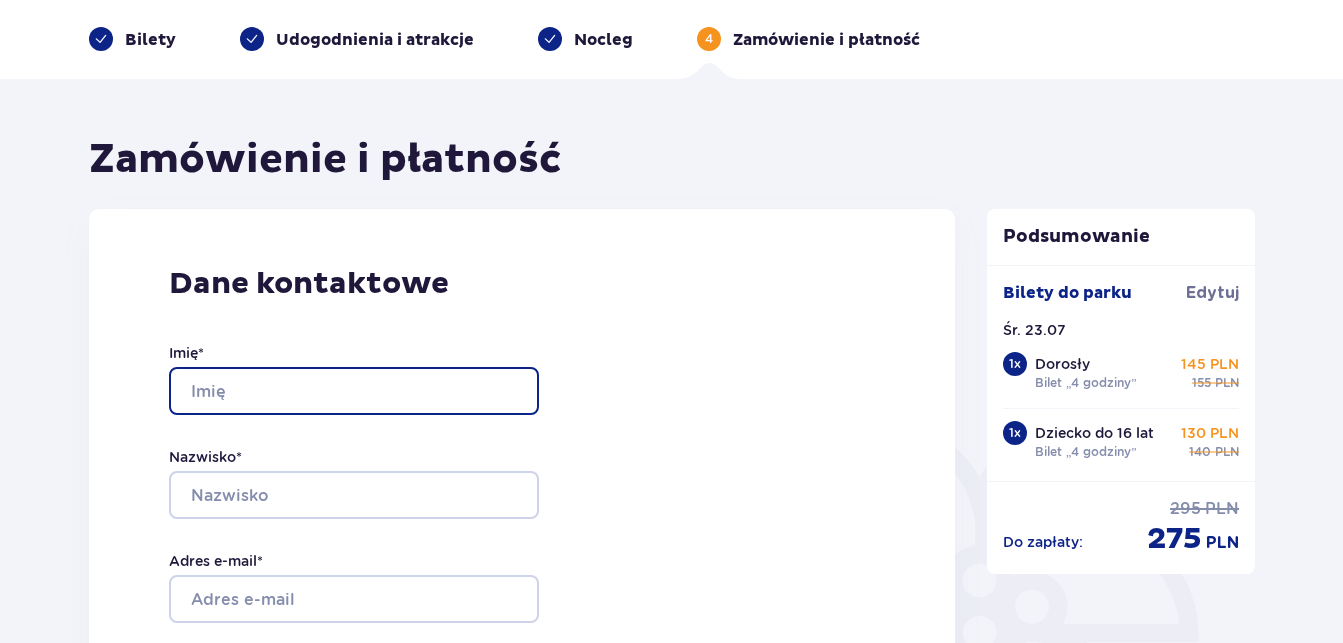 click on "Imię *" at bounding box center [354, 391] 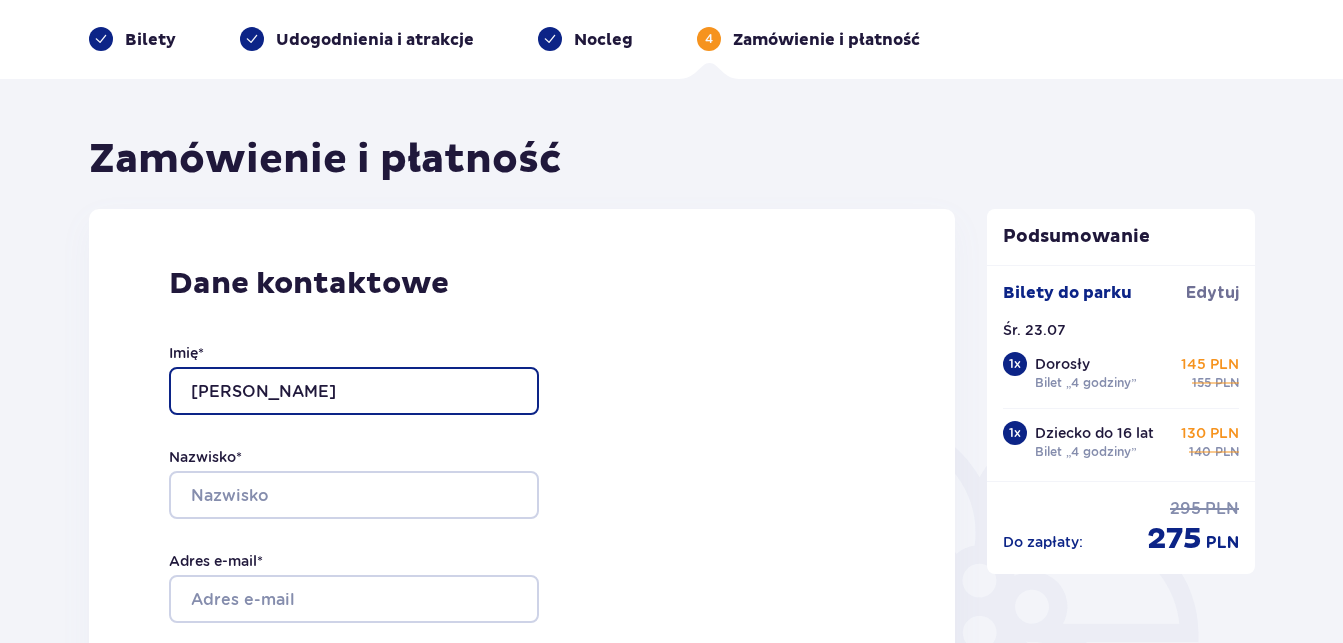 type on "Robert" 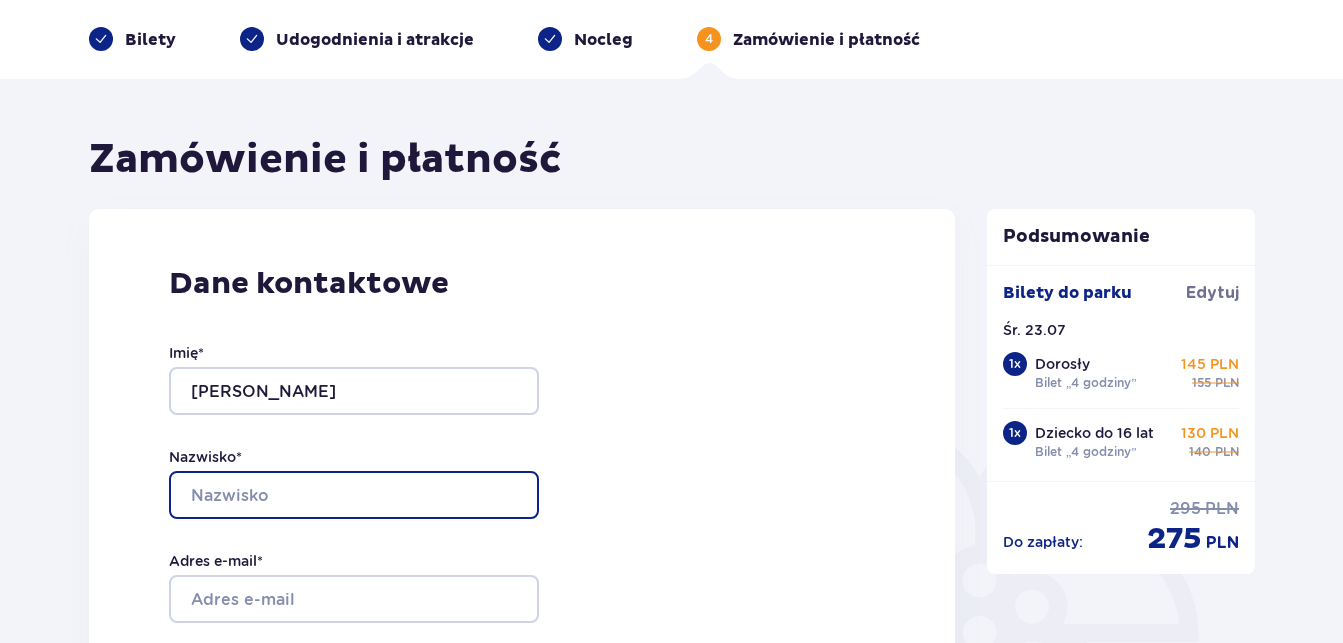 click on "Nazwisko *" at bounding box center [354, 495] 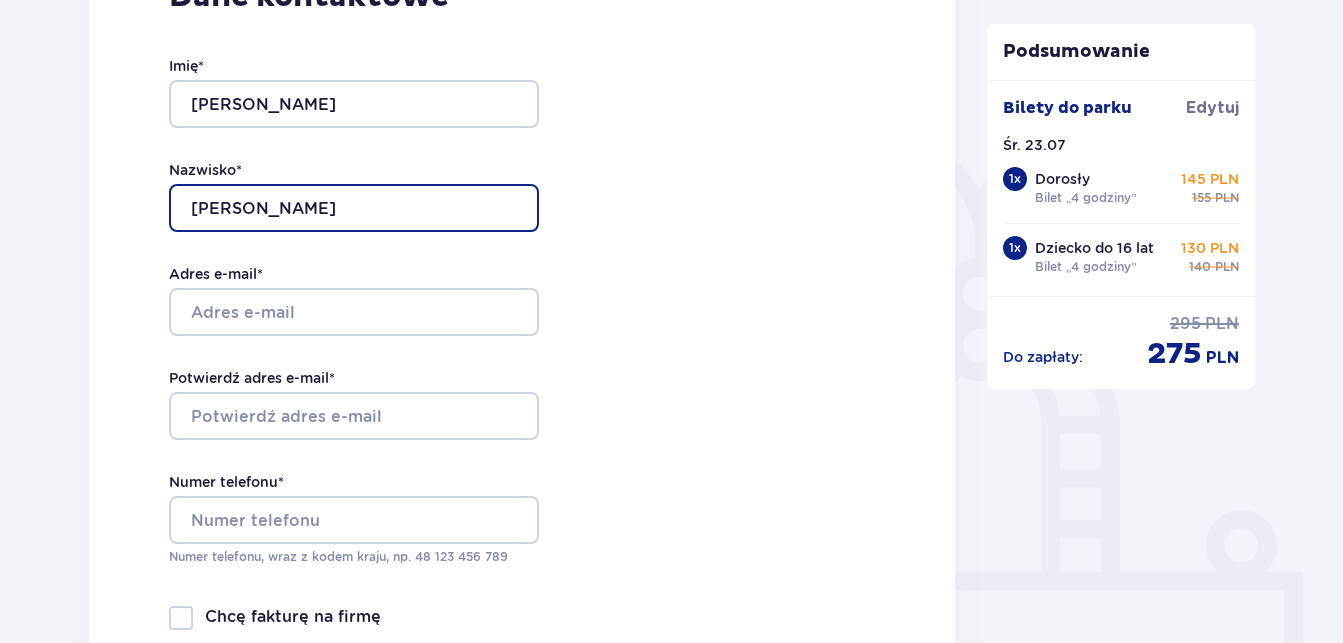 scroll, scrollTop: 391, scrollLeft: 0, axis: vertical 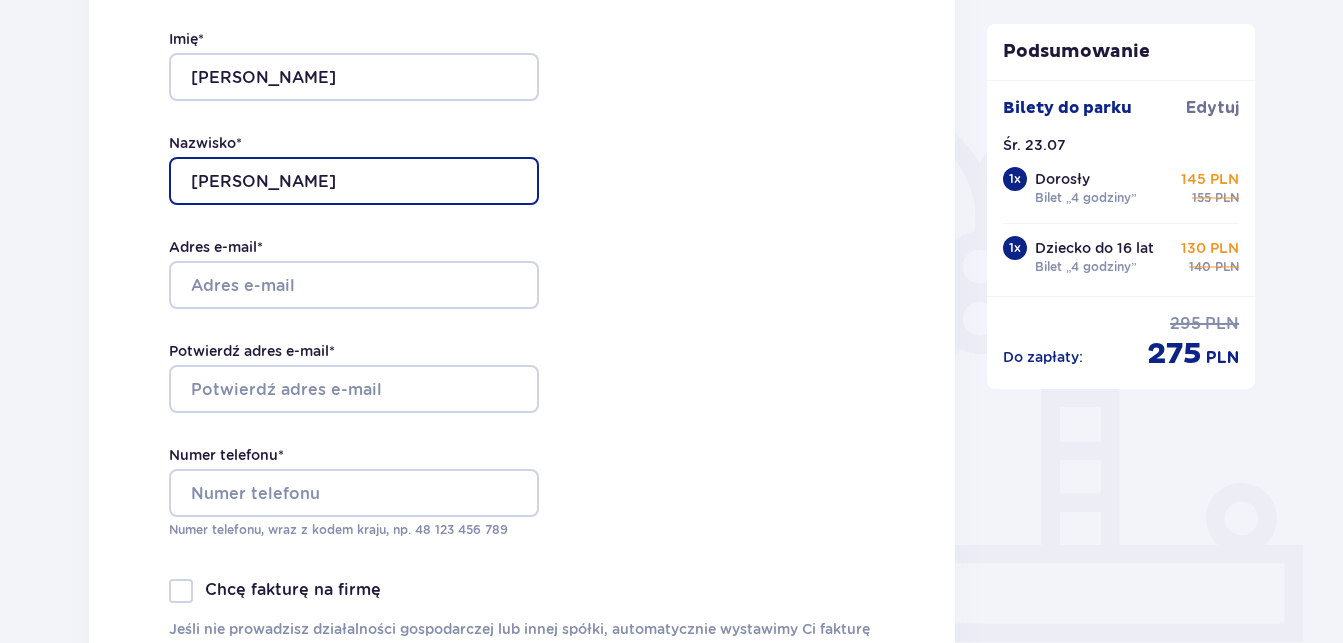 type on "Kubicki" 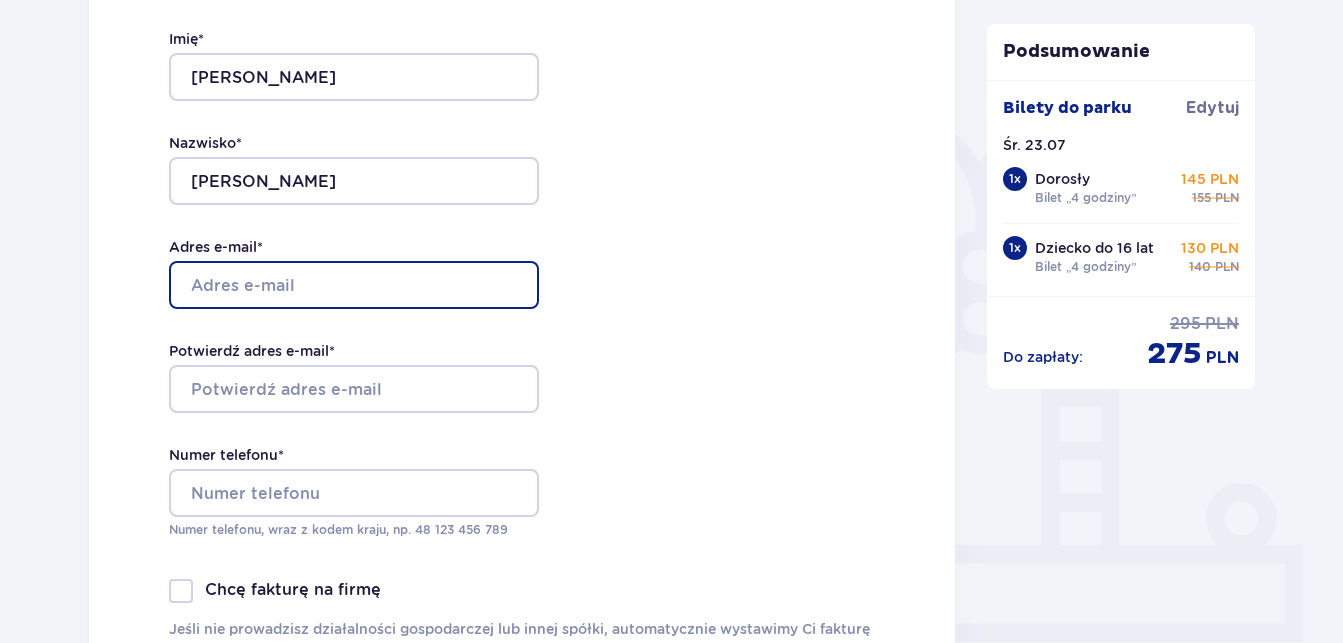 click on "Adres e-mail *" at bounding box center (354, 285) 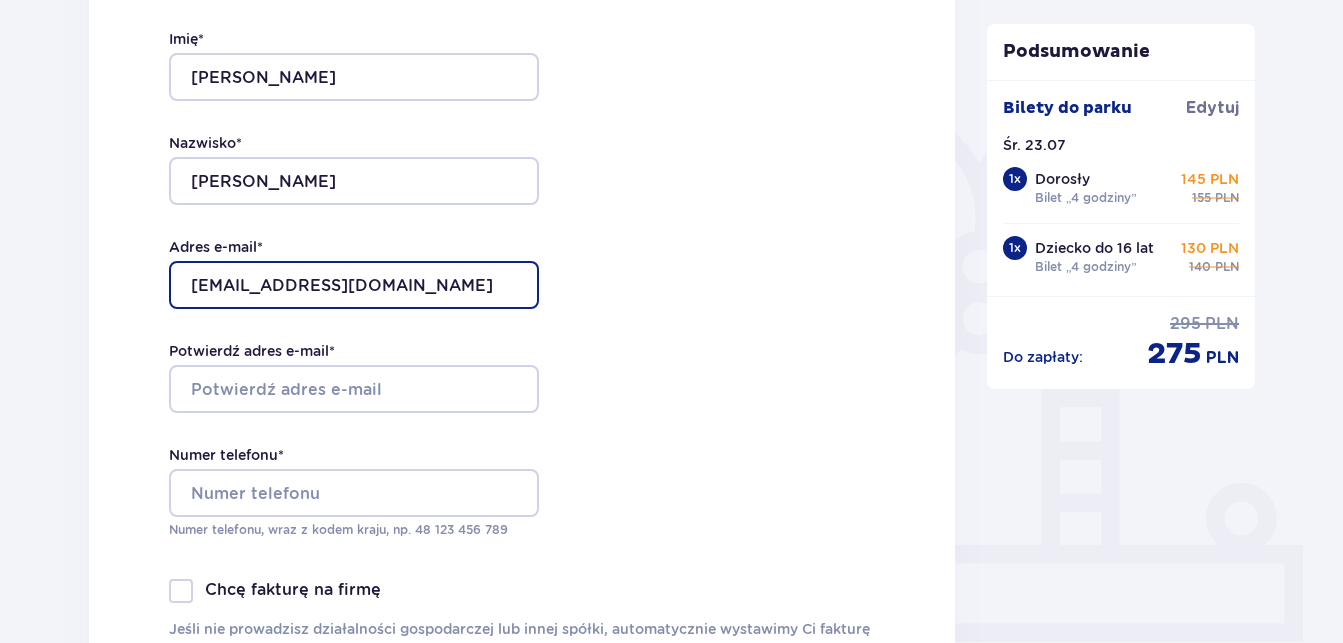 type on "[EMAIL_ADDRESS][DOMAIN_NAME]" 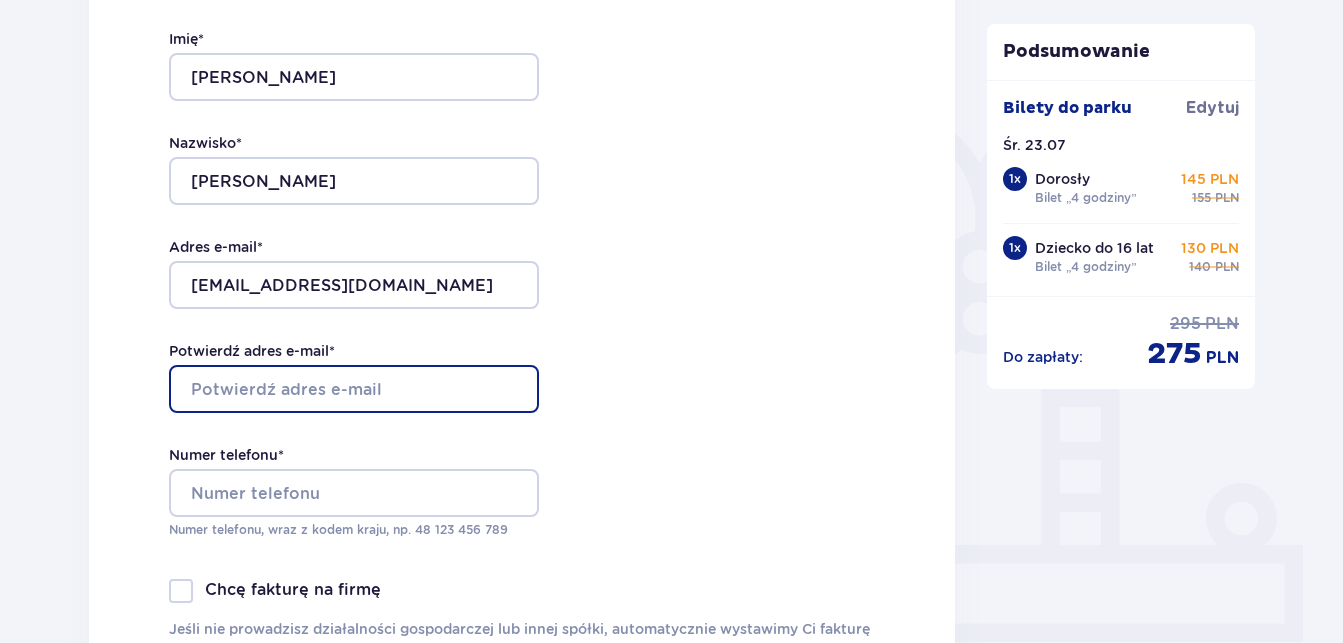 click on "Potwierdź adres e-mail *" at bounding box center (354, 389) 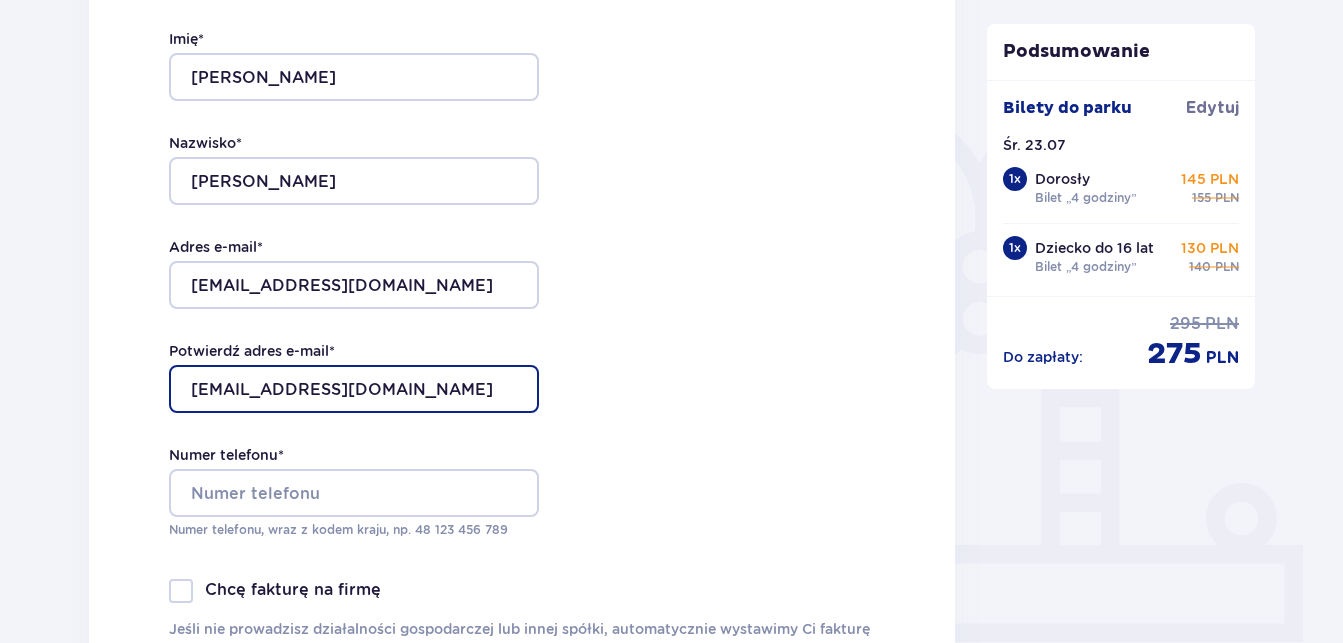 type on "[EMAIL_ADDRESS][DOMAIN_NAME]" 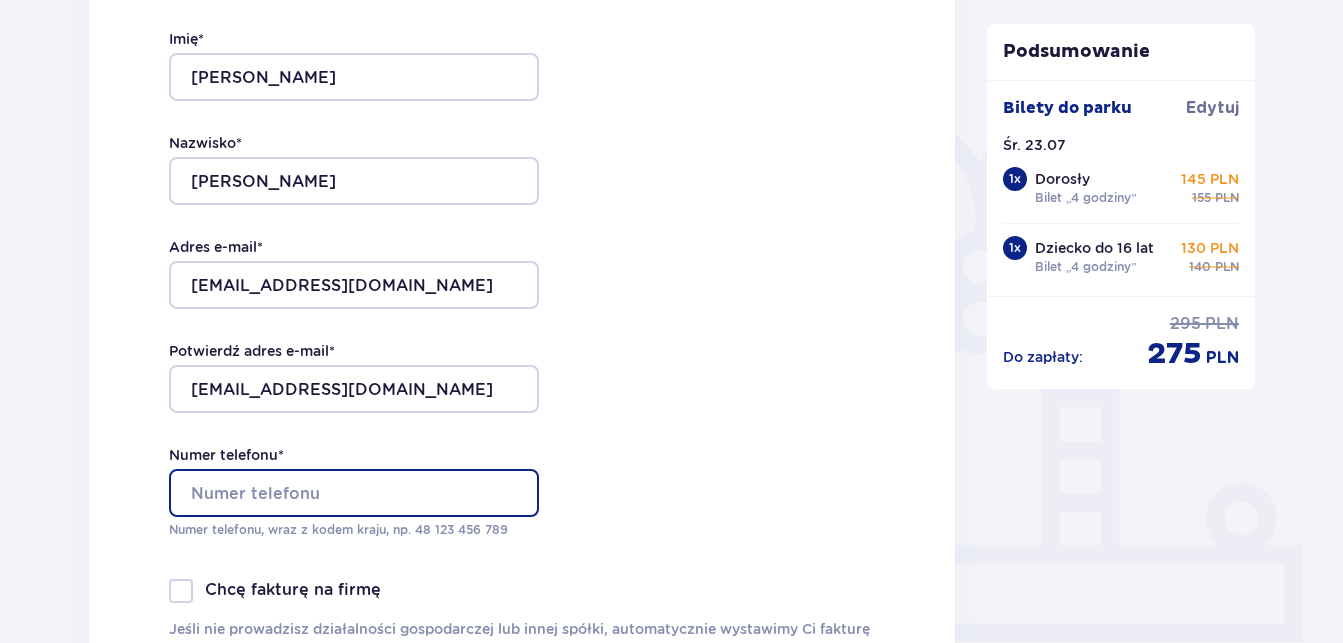 click on "Numer telefonu *" at bounding box center (354, 493) 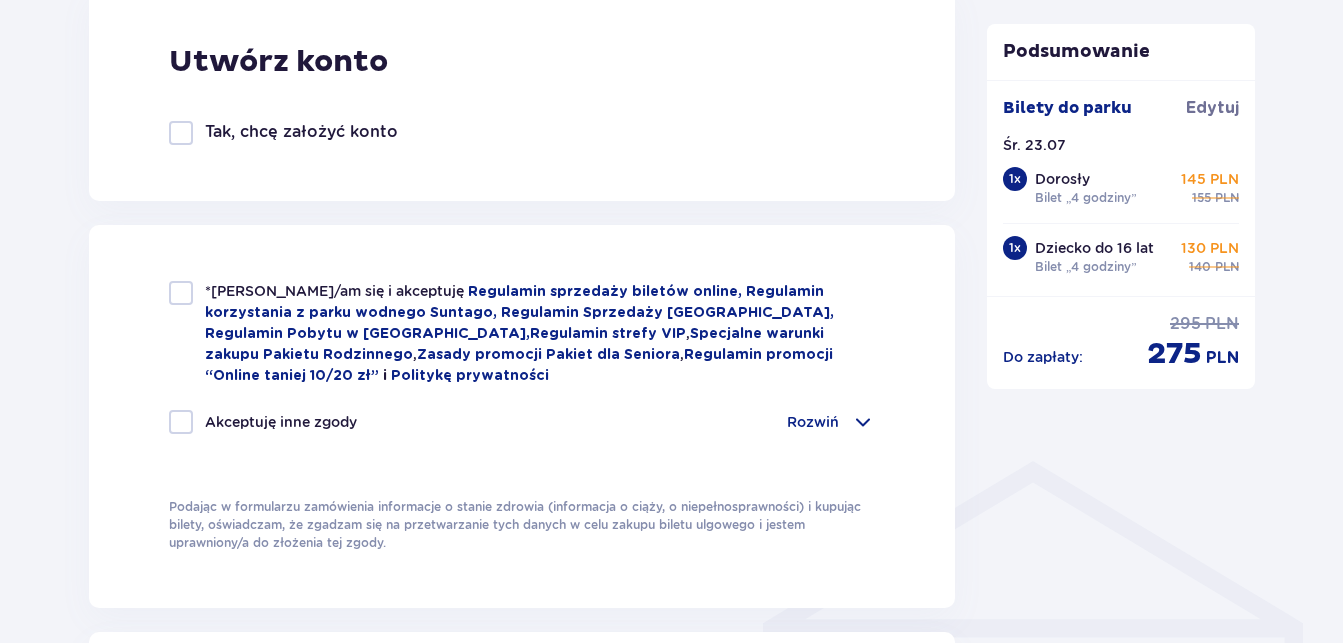 scroll, scrollTop: 1172, scrollLeft: 0, axis: vertical 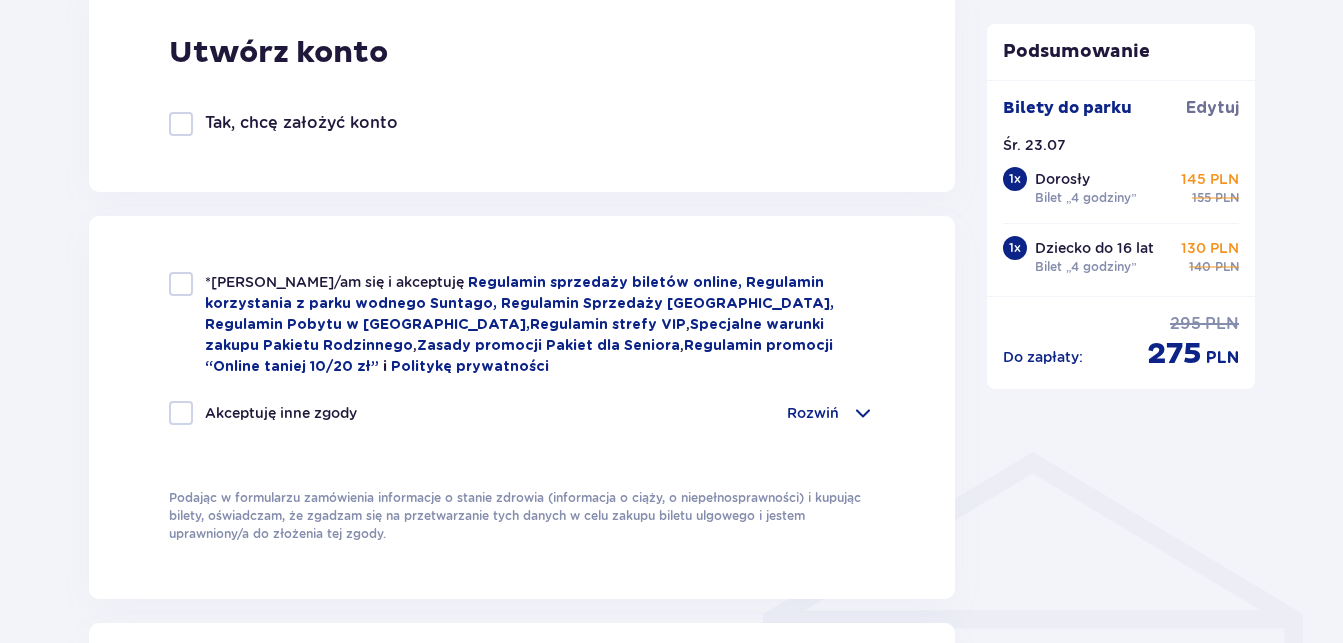 type on "507107521" 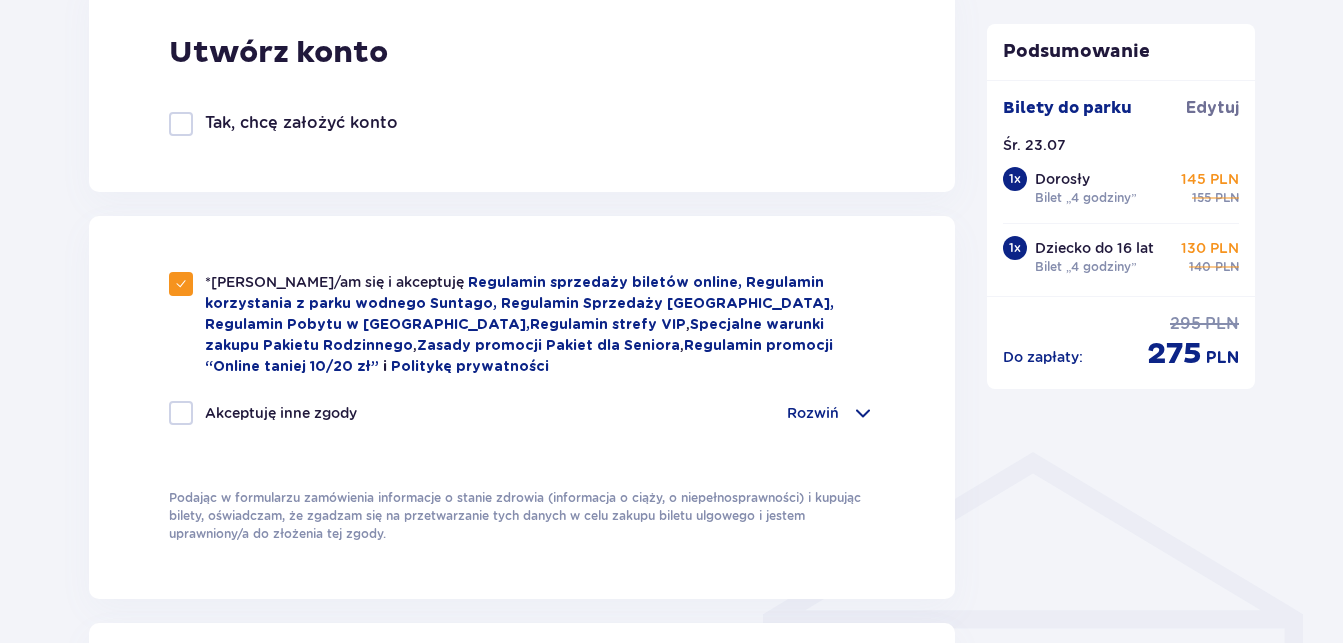 click at bounding box center (181, 413) 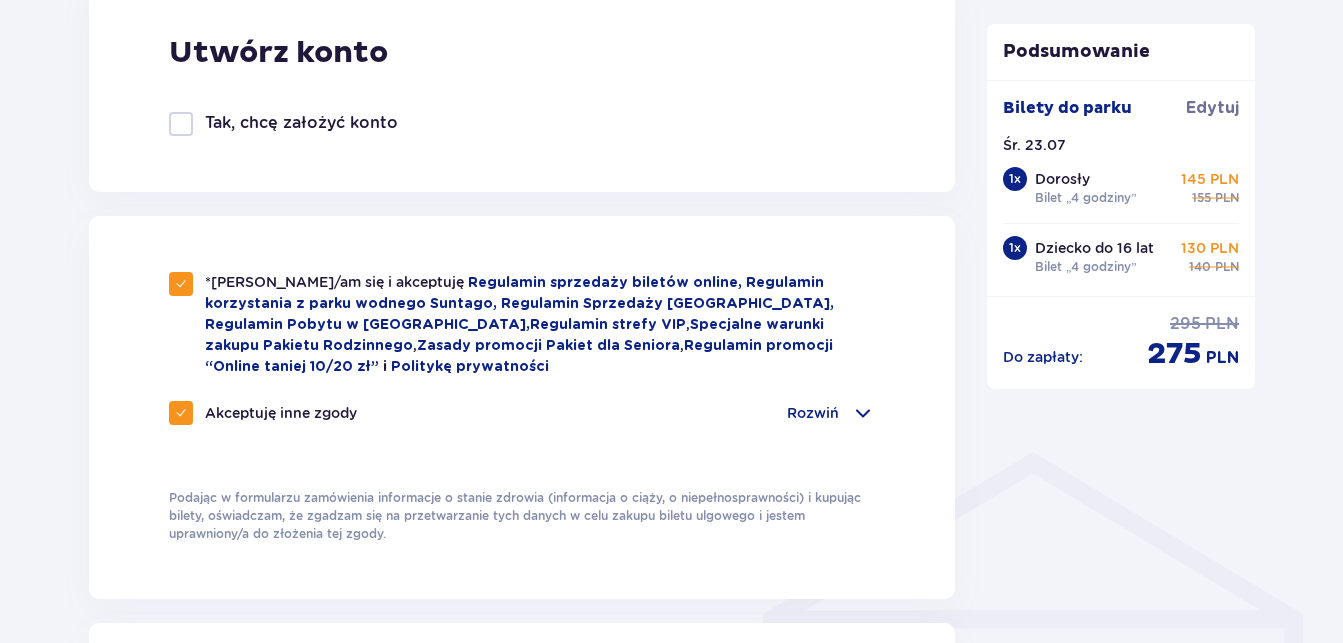 checkbox on "true" 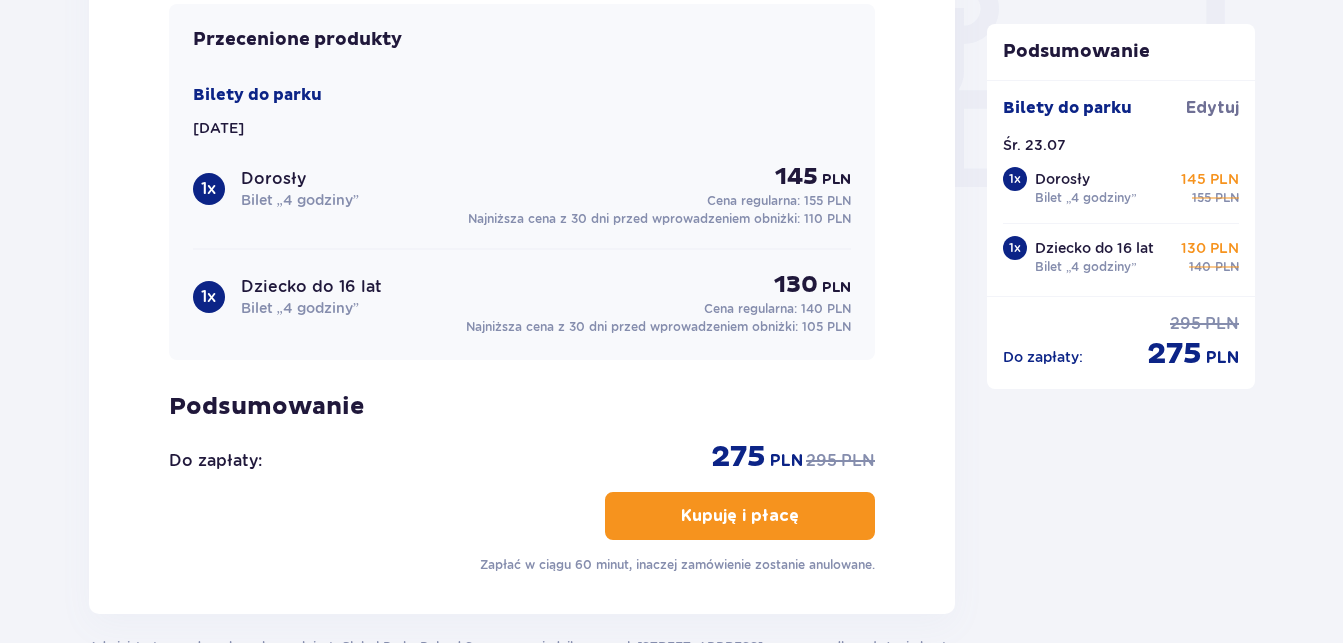 scroll, scrollTop: 1935, scrollLeft: 0, axis: vertical 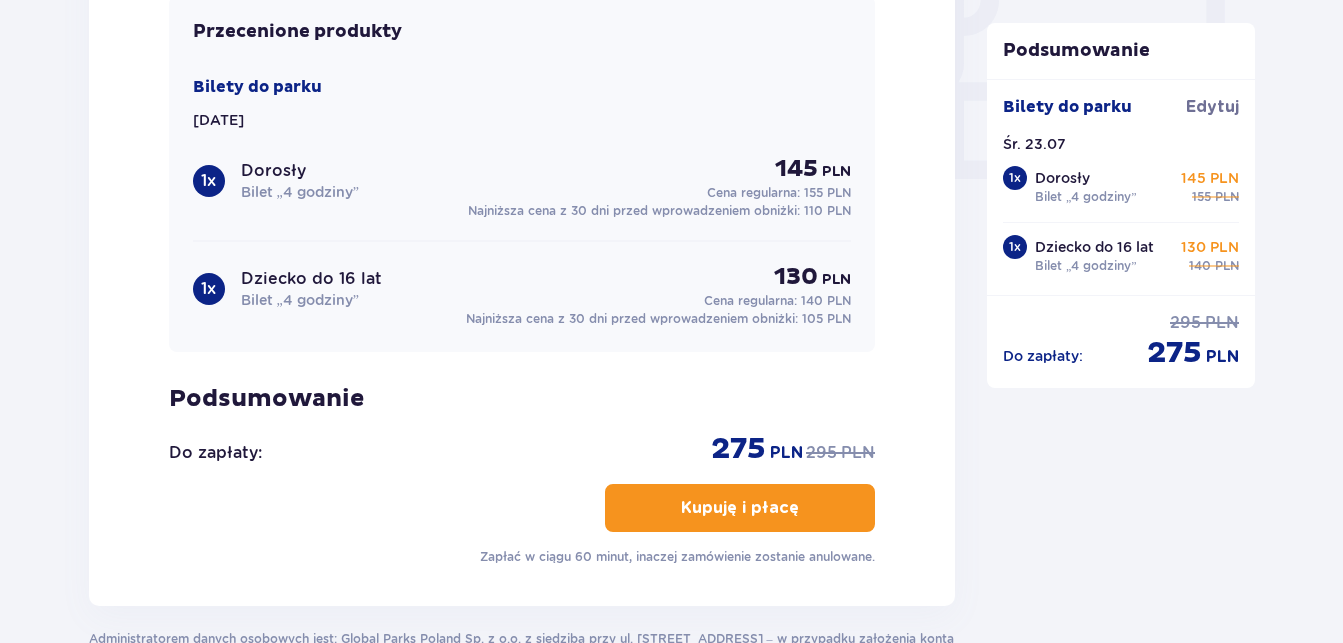 click on "Kupuję i płacę" at bounding box center (740, 508) 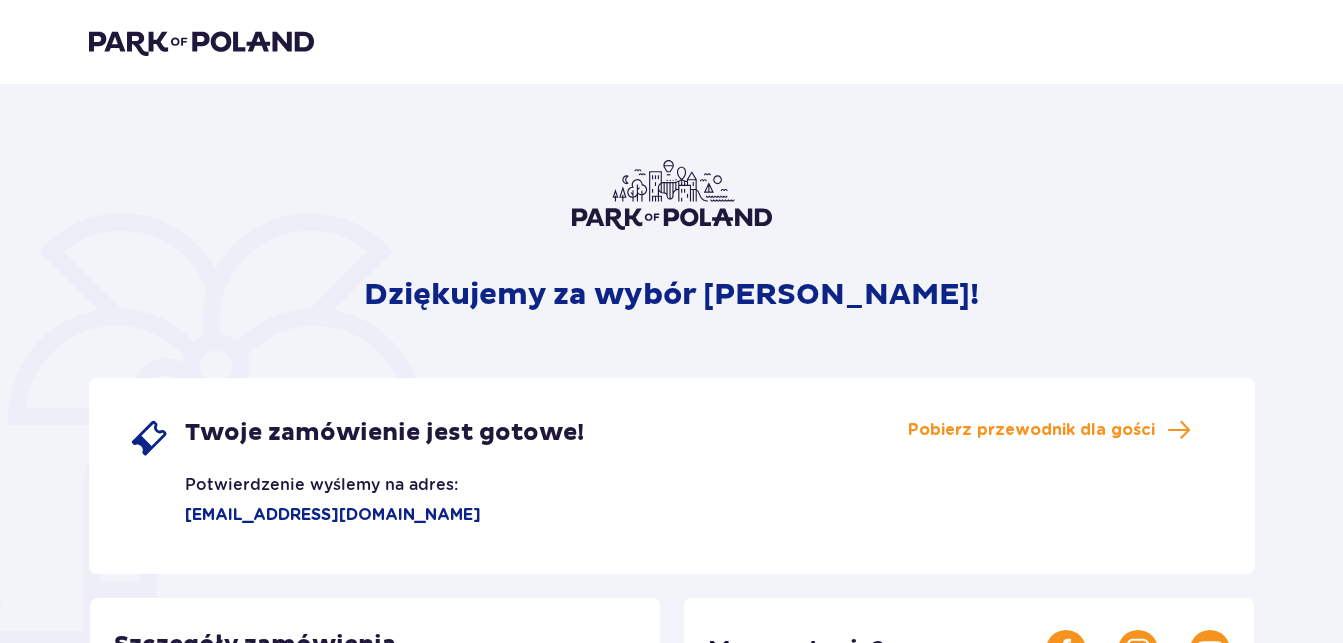scroll, scrollTop: 0, scrollLeft: 0, axis: both 